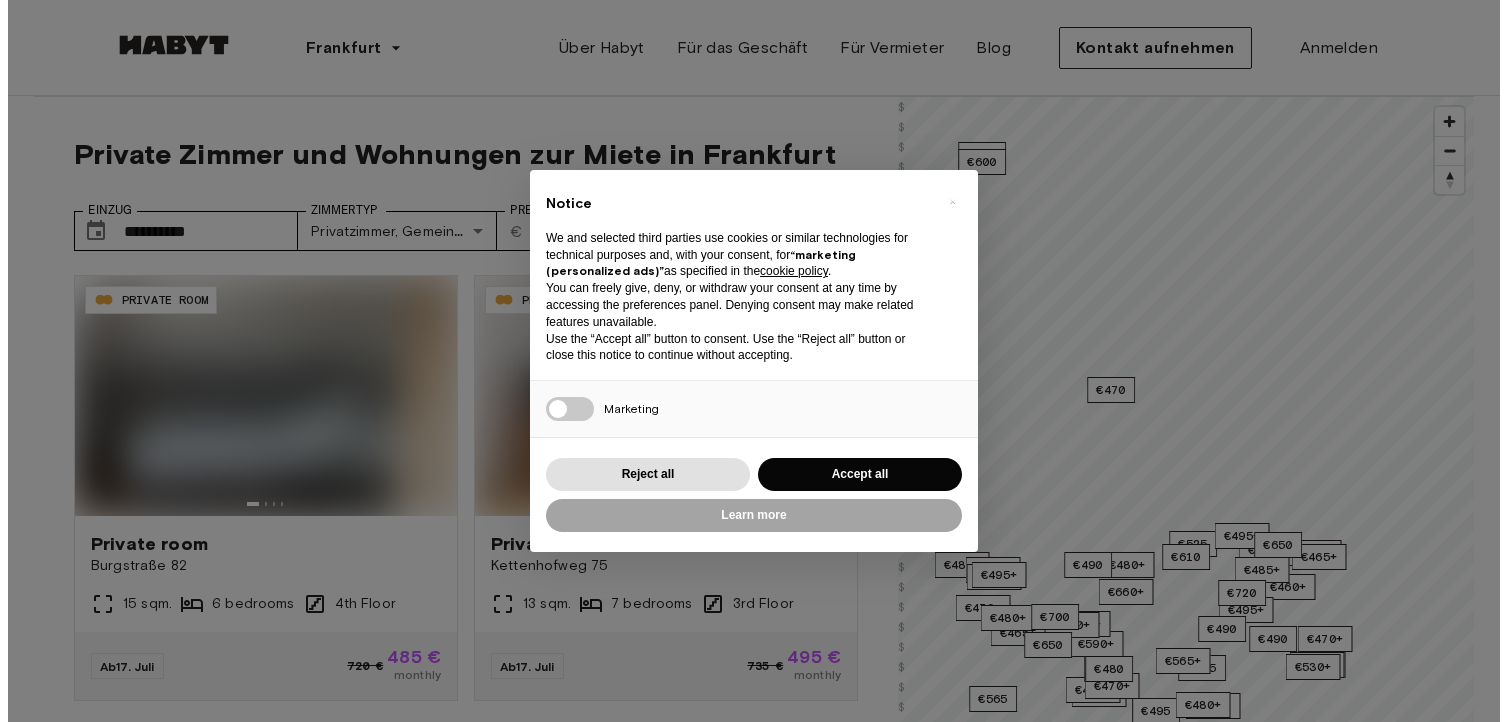 scroll, scrollTop: 0, scrollLeft: 0, axis: both 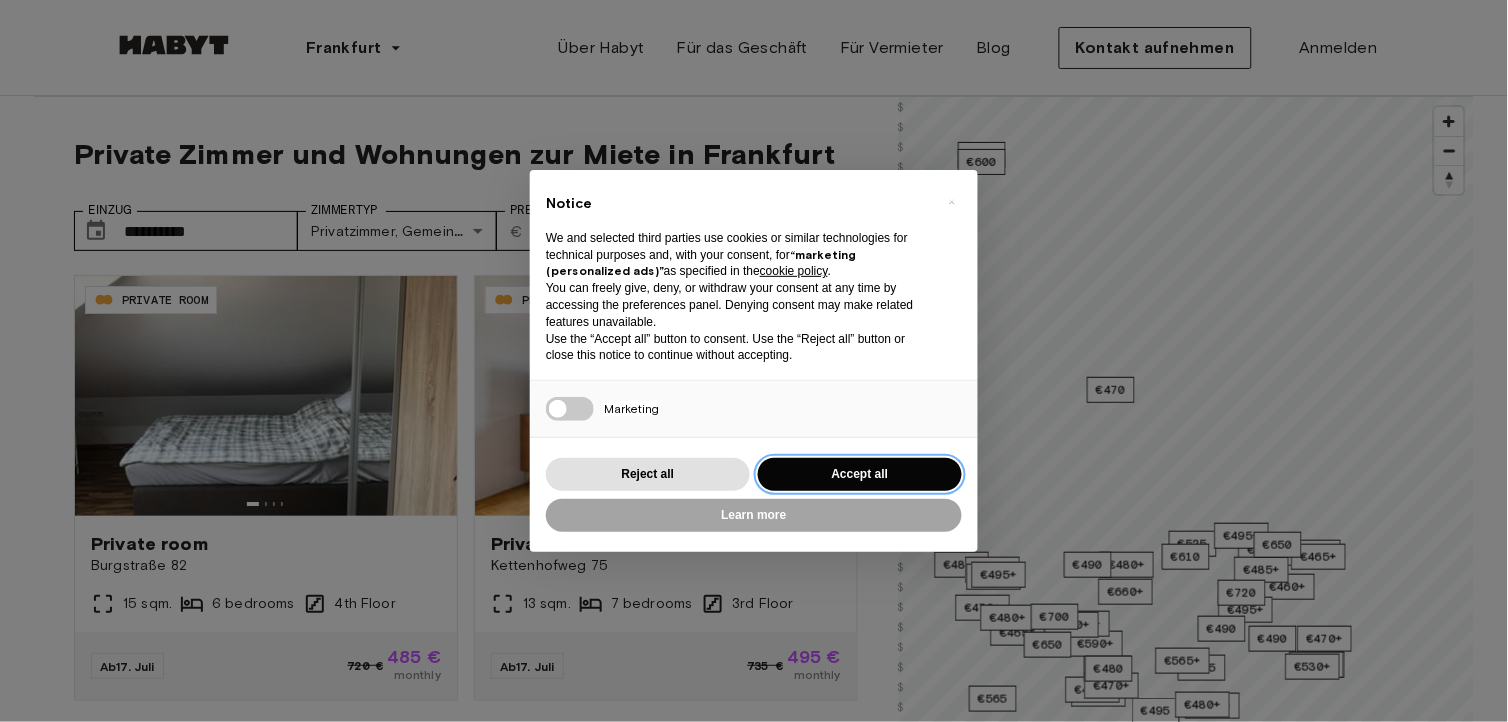 click on "Accept all" at bounding box center [860, 474] 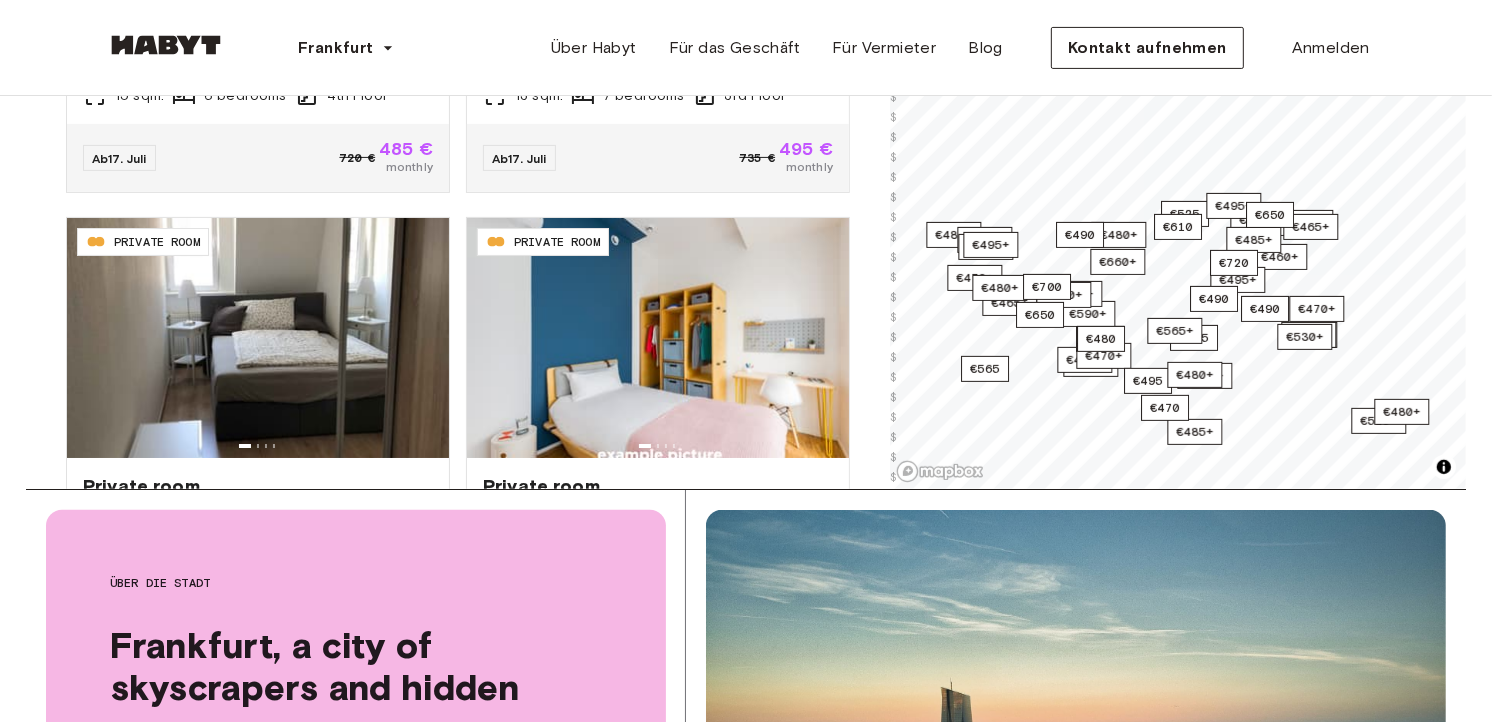 scroll, scrollTop: 548, scrollLeft: 0, axis: vertical 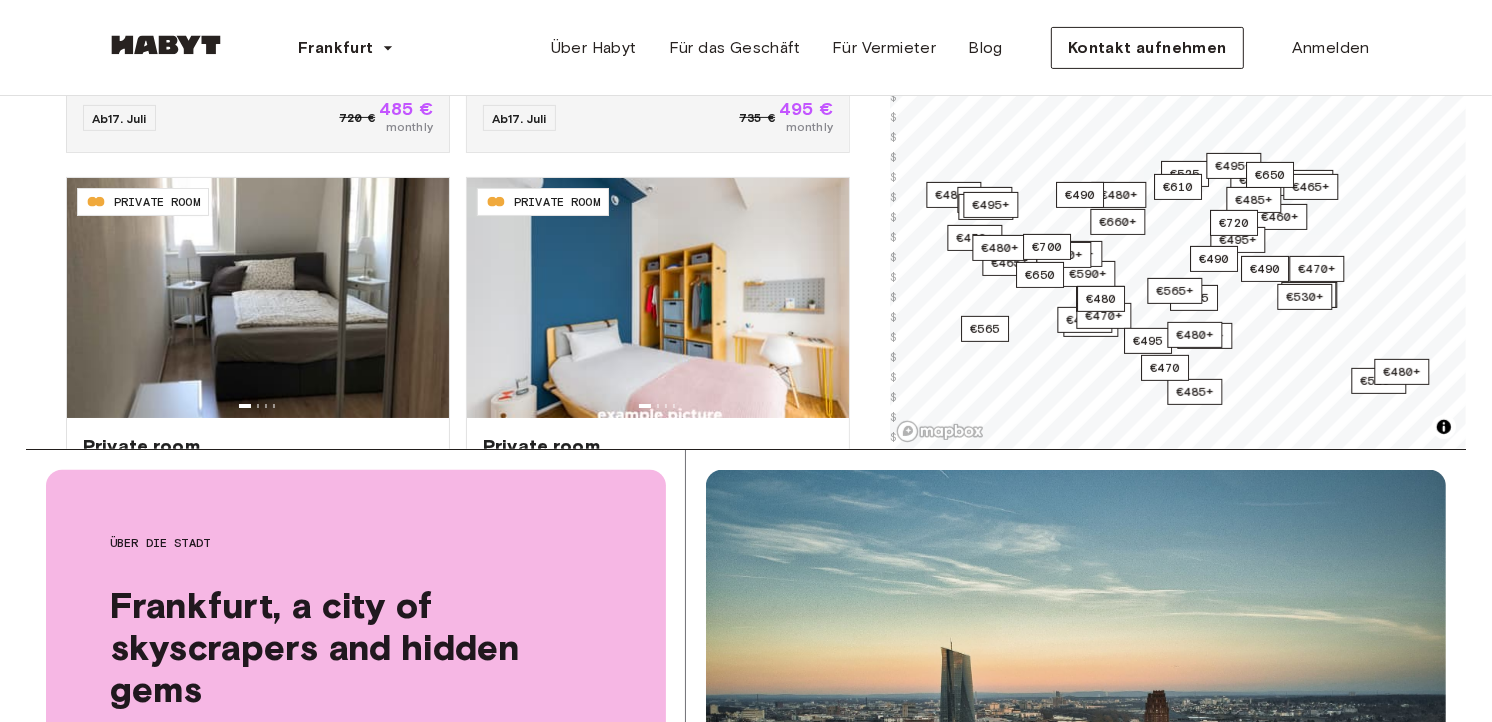 drag, startPoint x: 1481, startPoint y: 85, endPoint x: 1481, endPoint y: 70, distance: 15 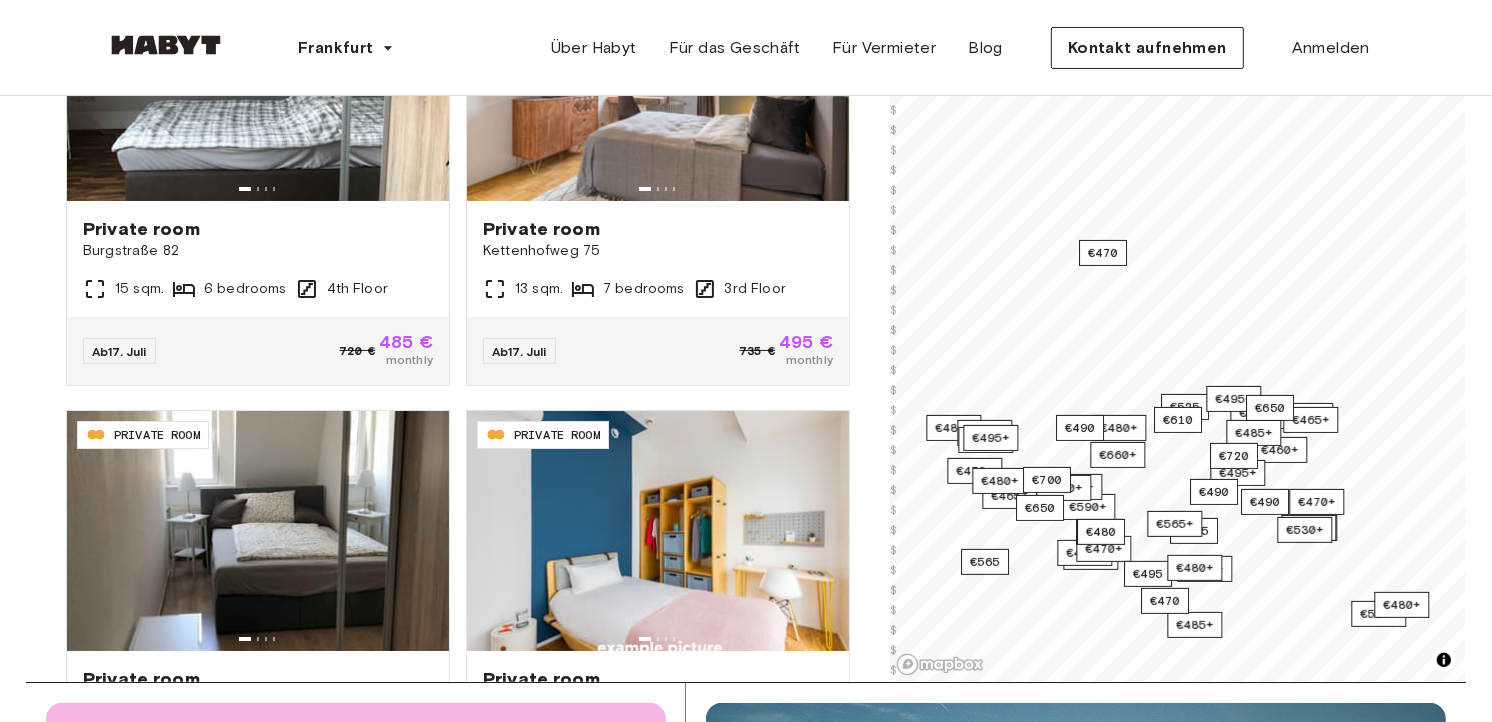scroll, scrollTop: 306, scrollLeft: 0, axis: vertical 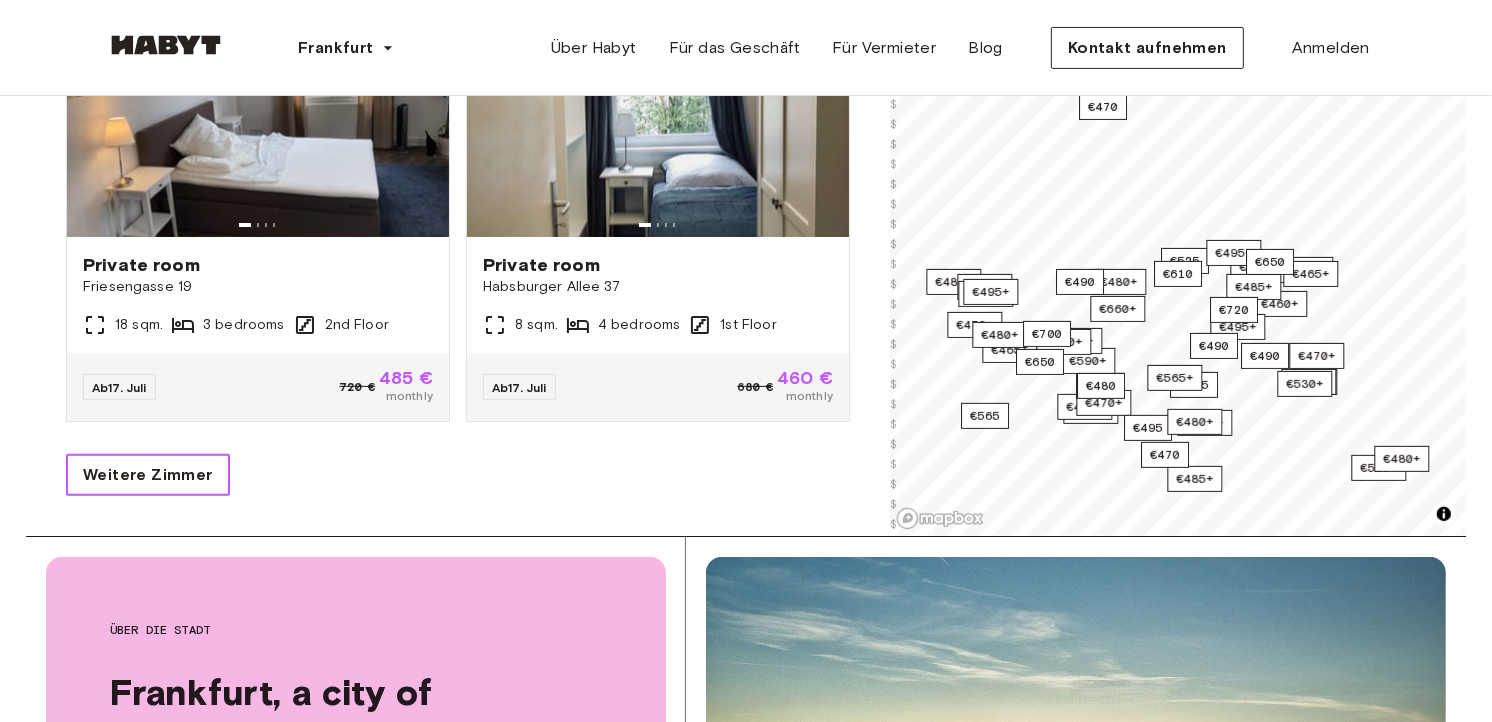 click on "Weitere Zimmer" at bounding box center [148, 475] 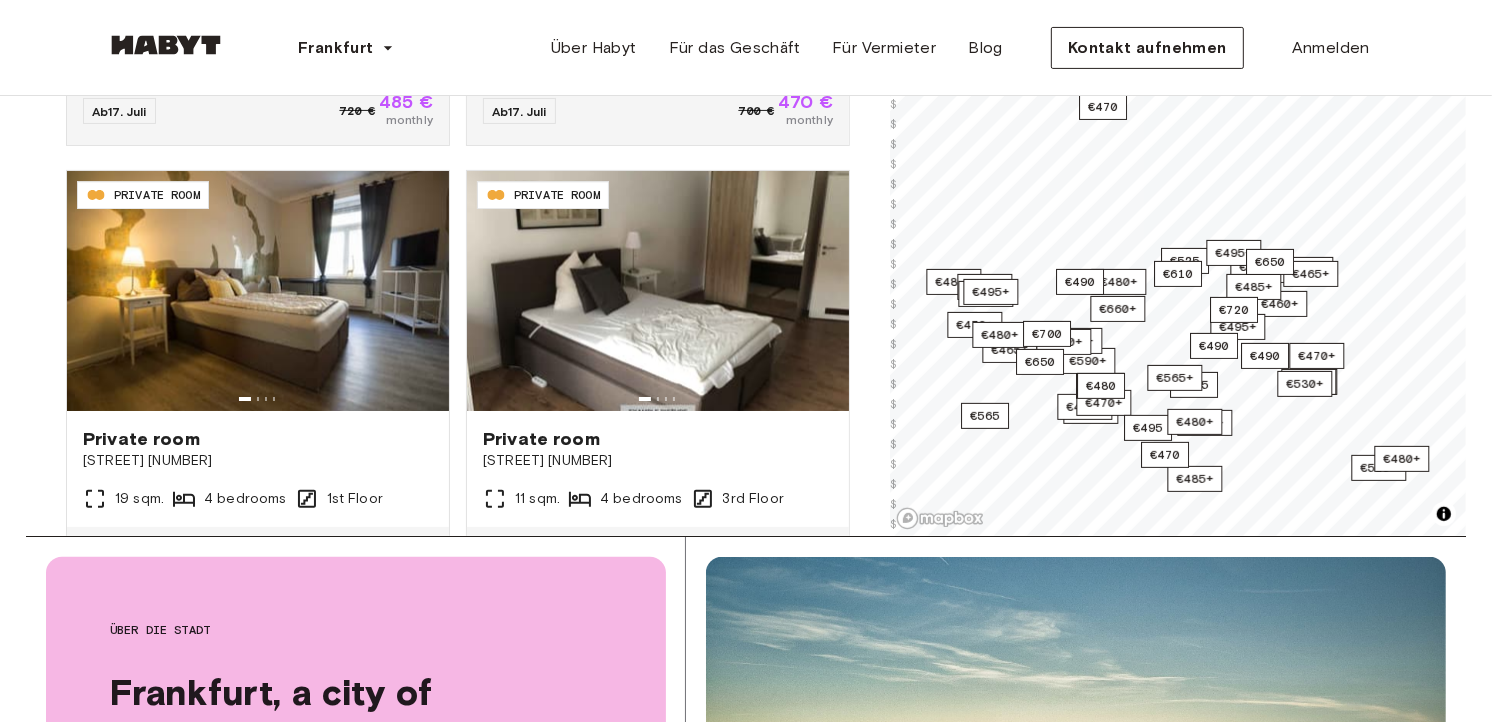 scroll, scrollTop: 4672, scrollLeft: 0, axis: vertical 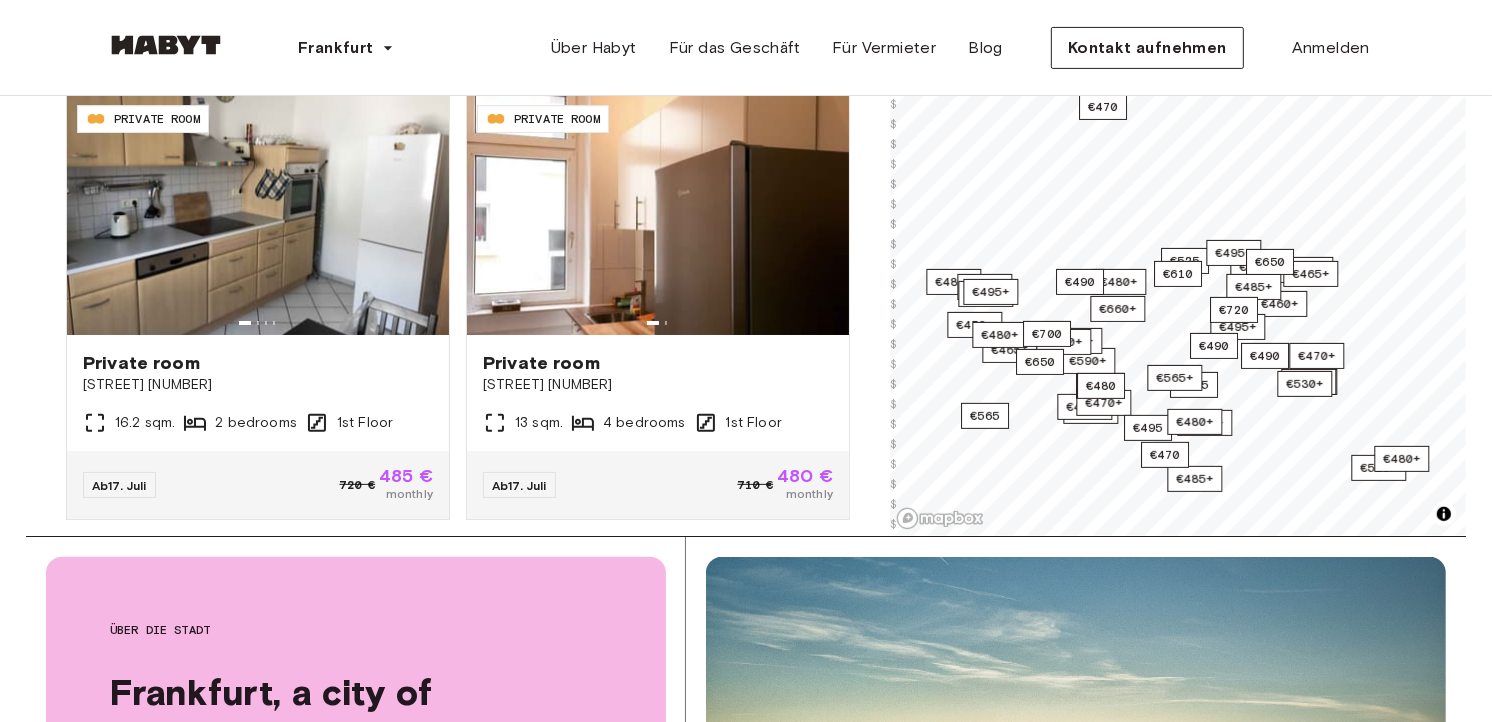 click on "**********" at bounding box center [458, 86] 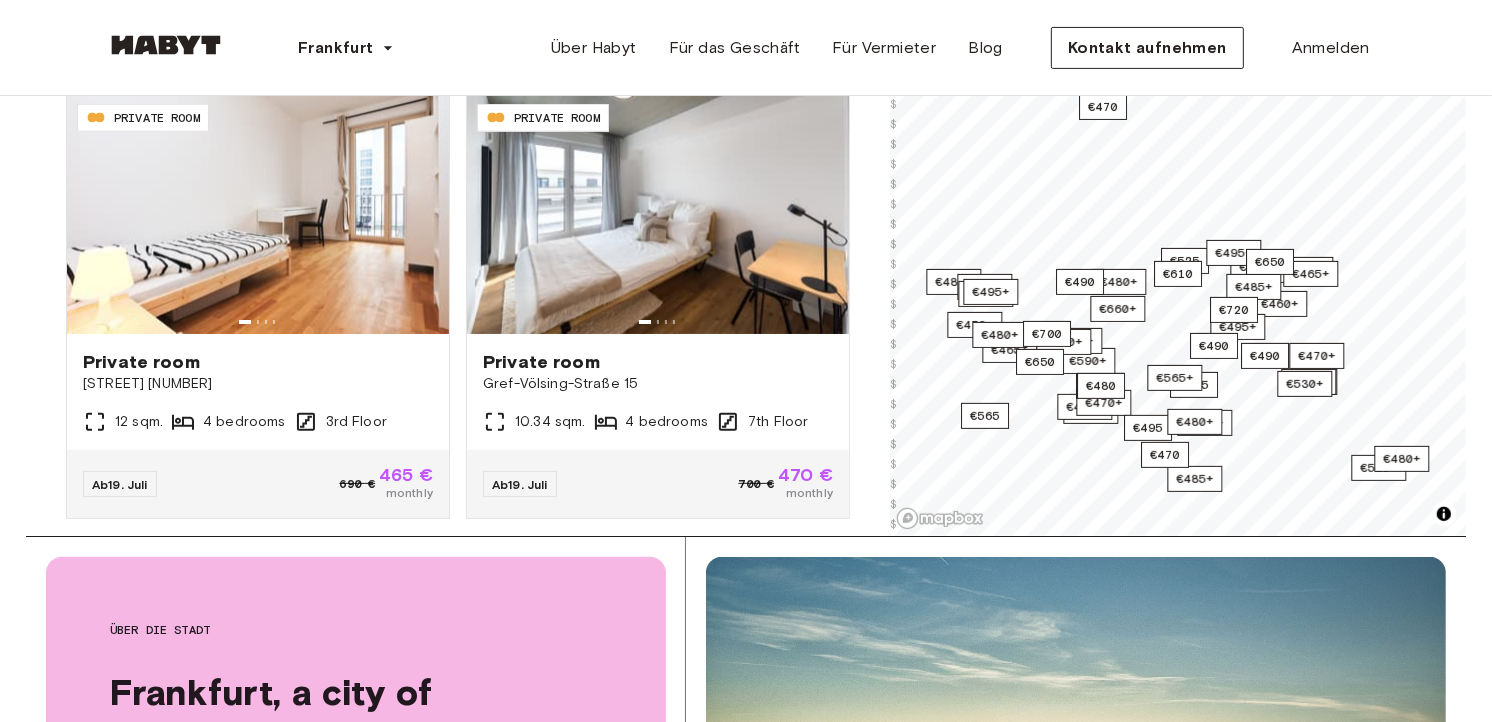 scroll, scrollTop: 8387, scrollLeft: 0, axis: vertical 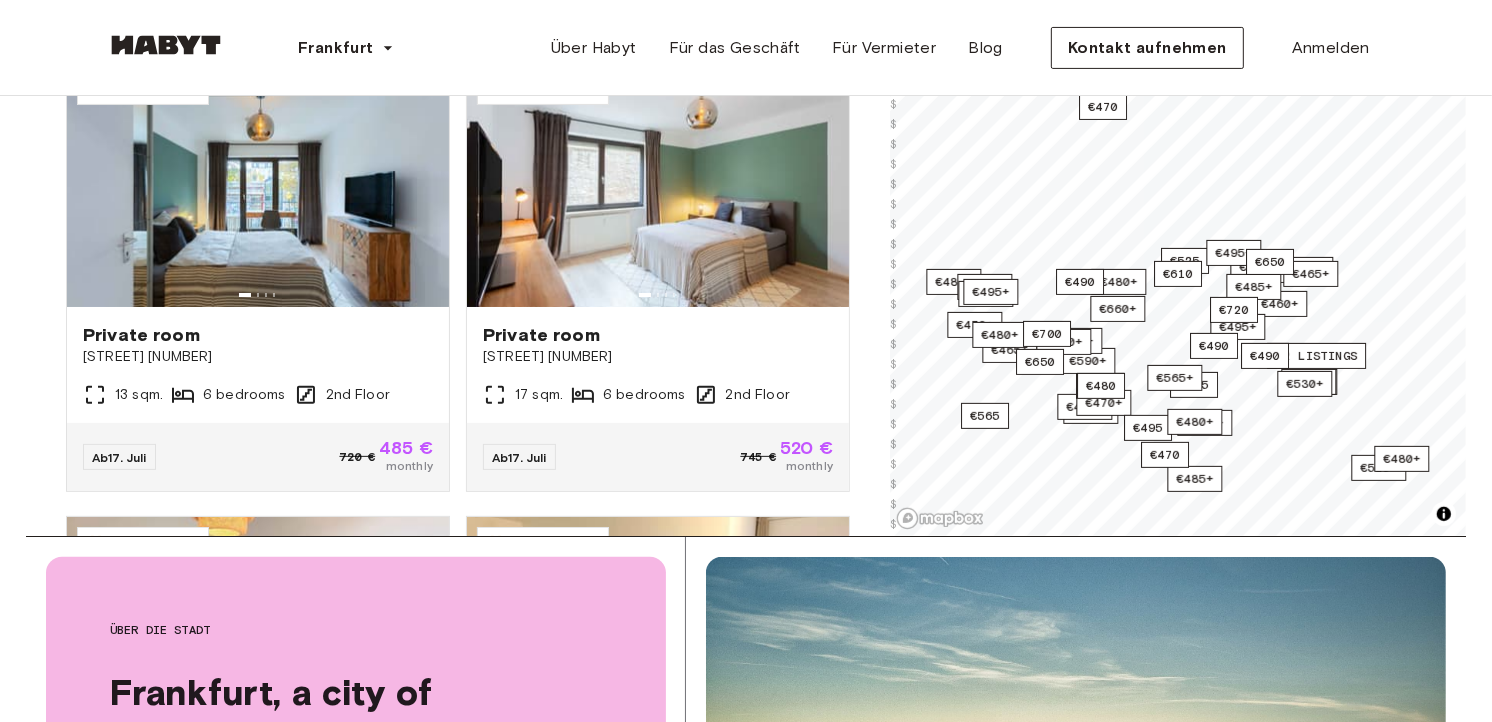 click on "Frankfurt Europe Amsterdam Berlin Frankfurt Hamburg Lissabon Madrid Mailand Modena Paris Turin München Rotterdam Stuttgart Düsseldorf Köln Zürich Den Haag Graz Brüssel Leipzig Asia Hongkong Singapur Seoul Phuket Tokyo Über Habyt Für das Geschäft Für Vermieter Blog Kontakt aufnehmen Anmelden" at bounding box center [746, 48] 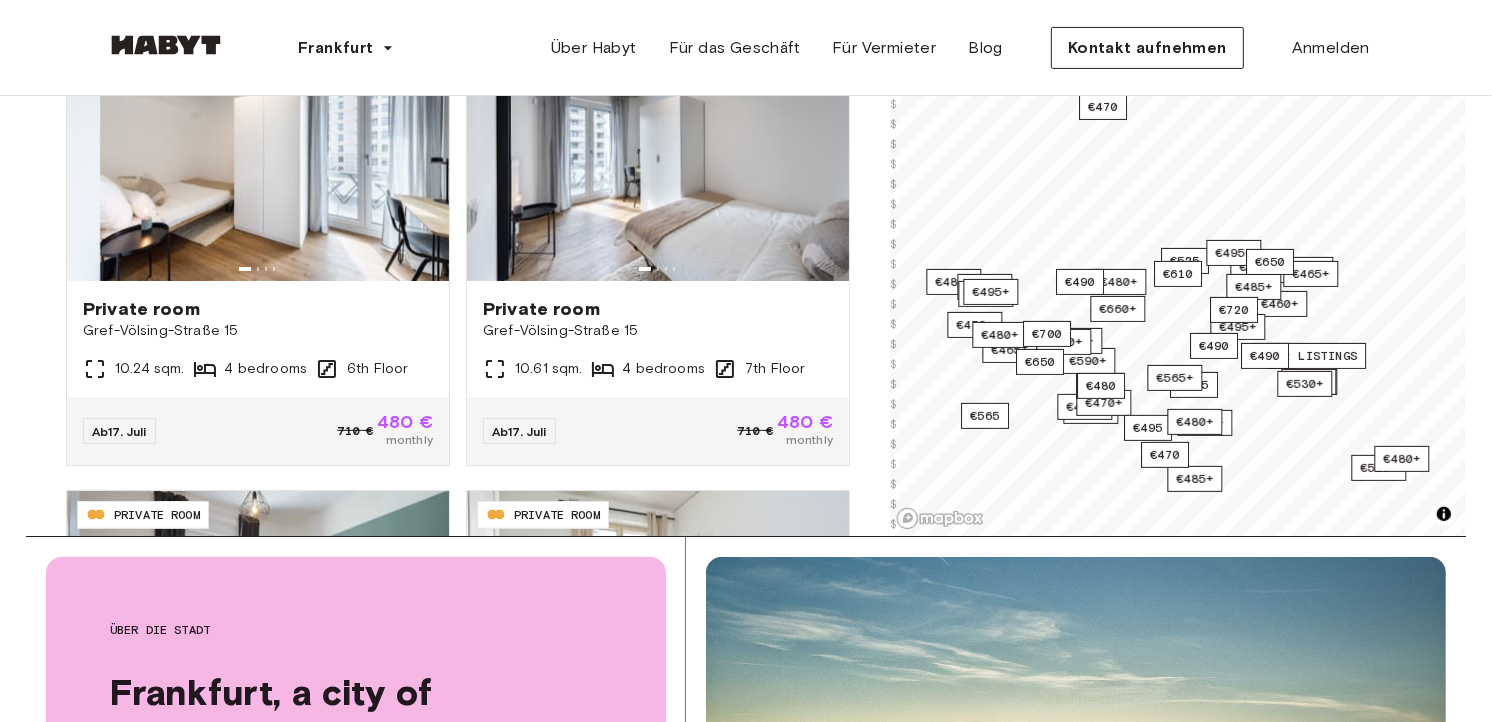 scroll, scrollTop: 1094, scrollLeft: 0, axis: vertical 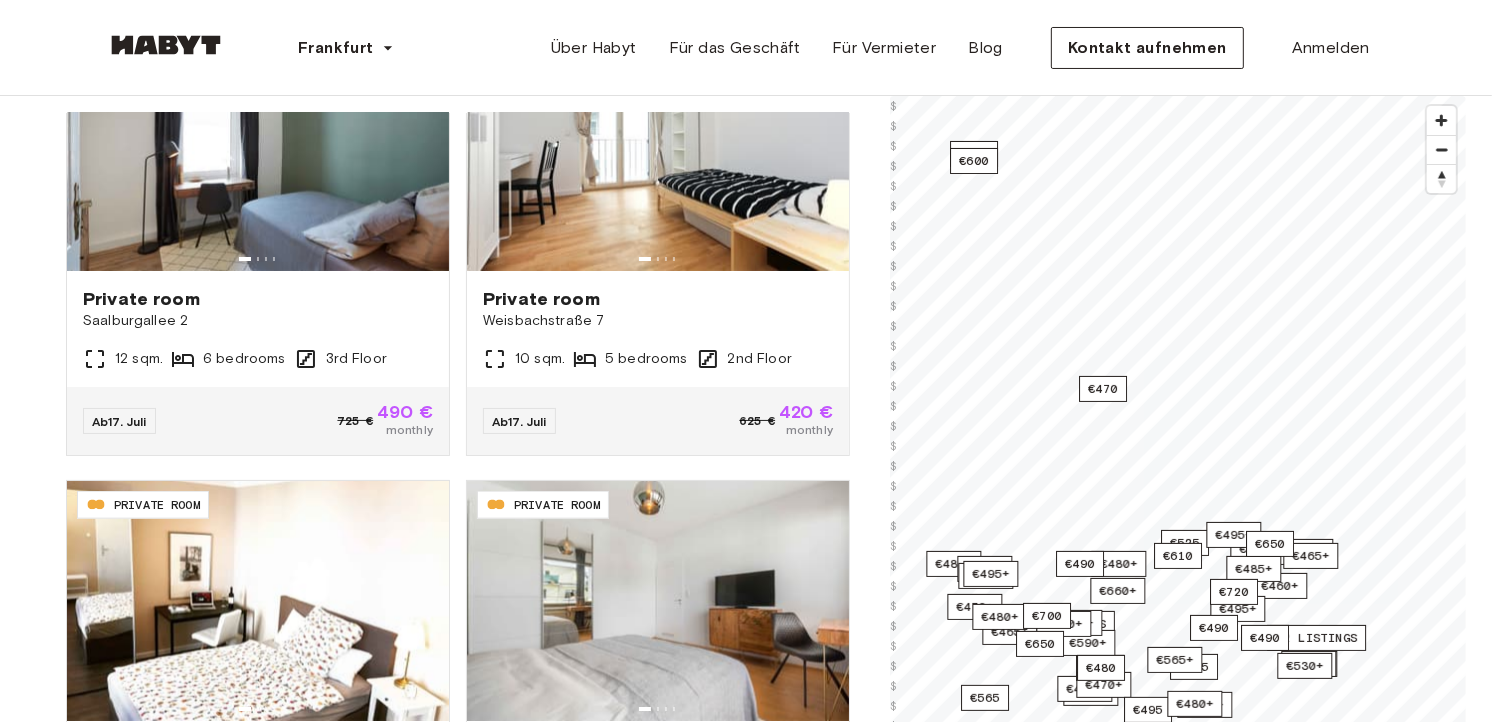 click at bounding box center (166, 45) 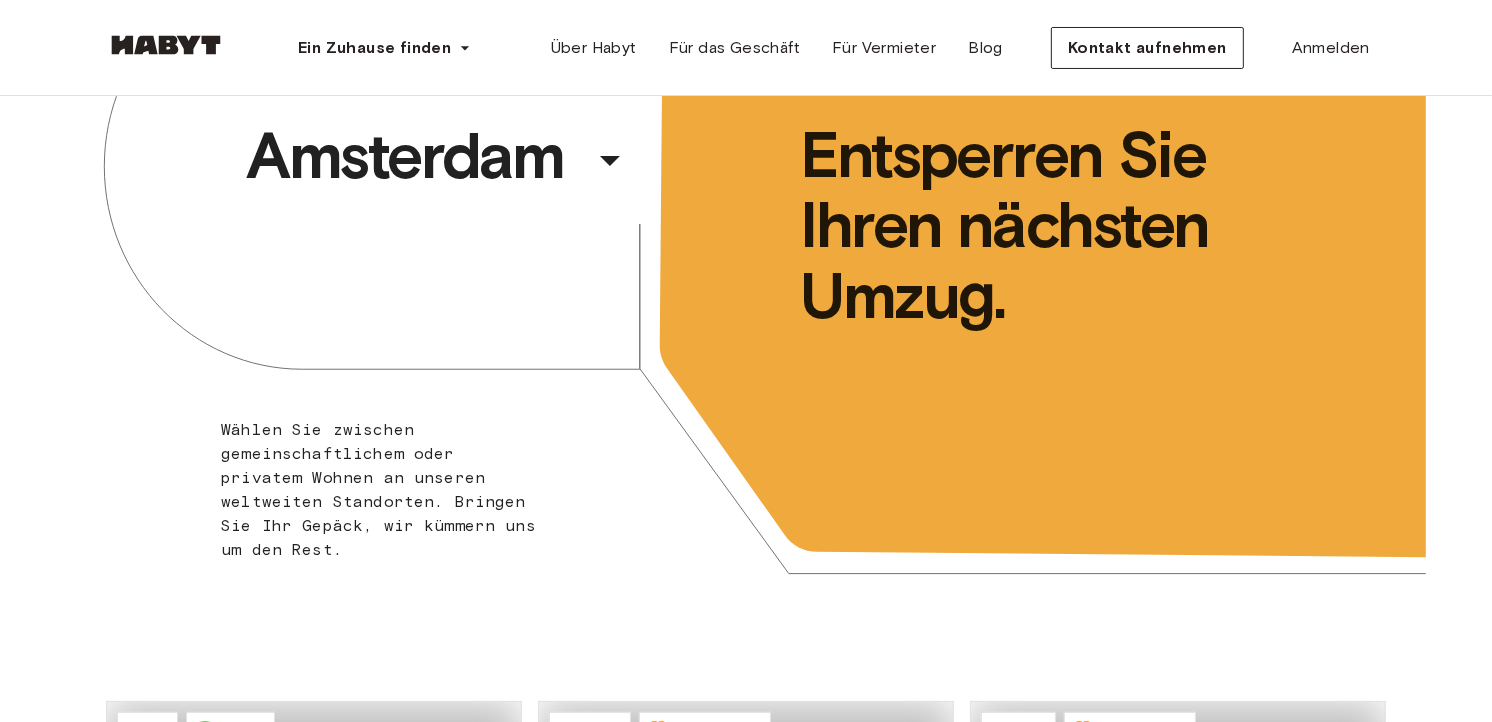 scroll, scrollTop: 0, scrollLeft: 0, axis: both 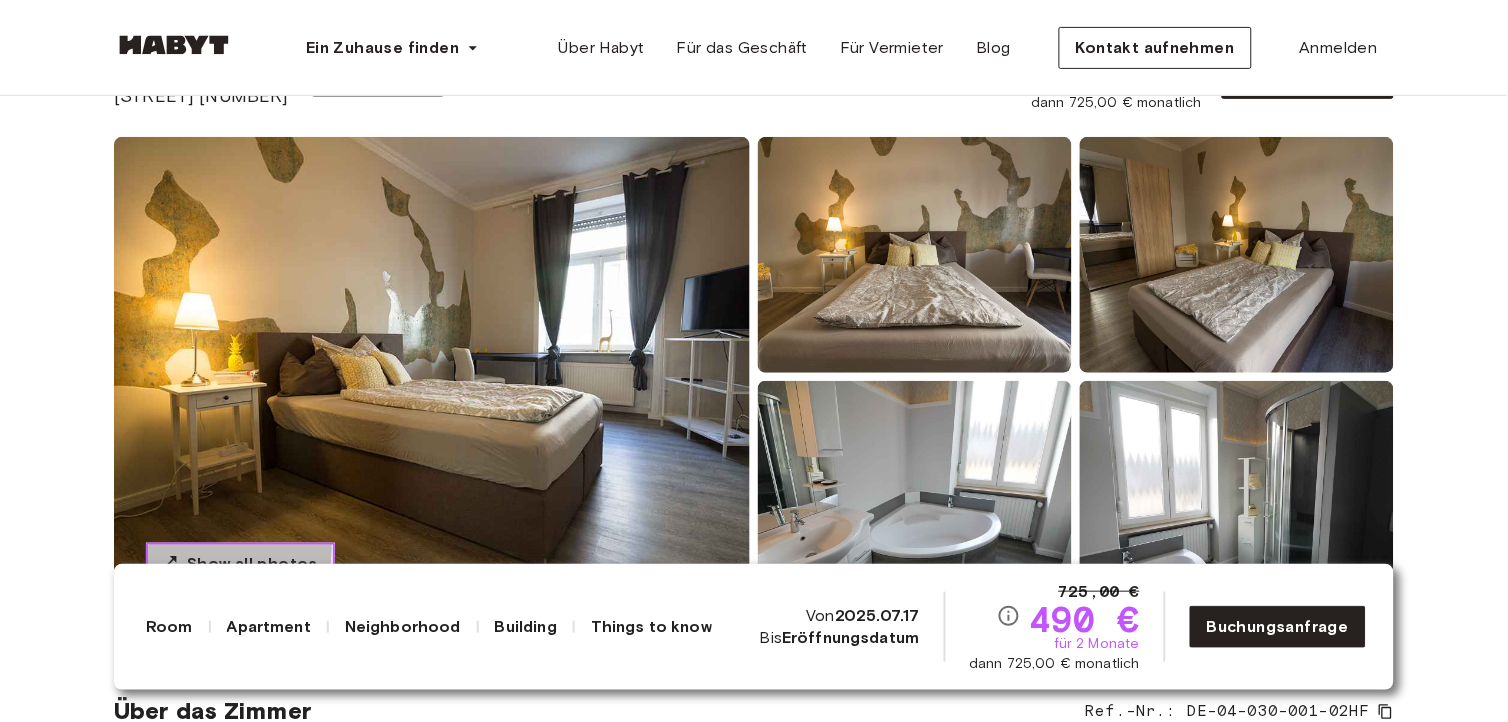 drag, startPoint x: 226, startPoint y: 558, endPoint x: 200, endPoint y: 551, distance: 26.925823 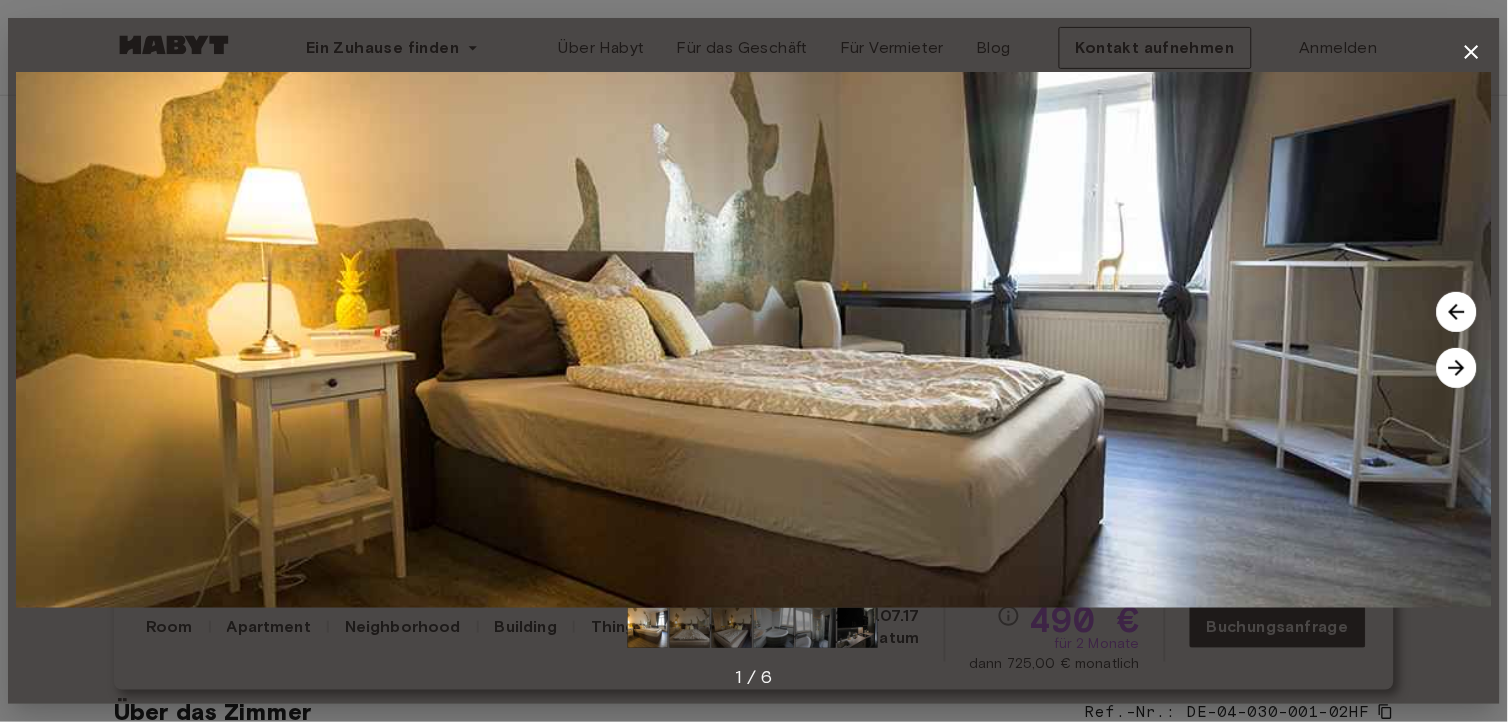 click at bounding box center [1457, 312] 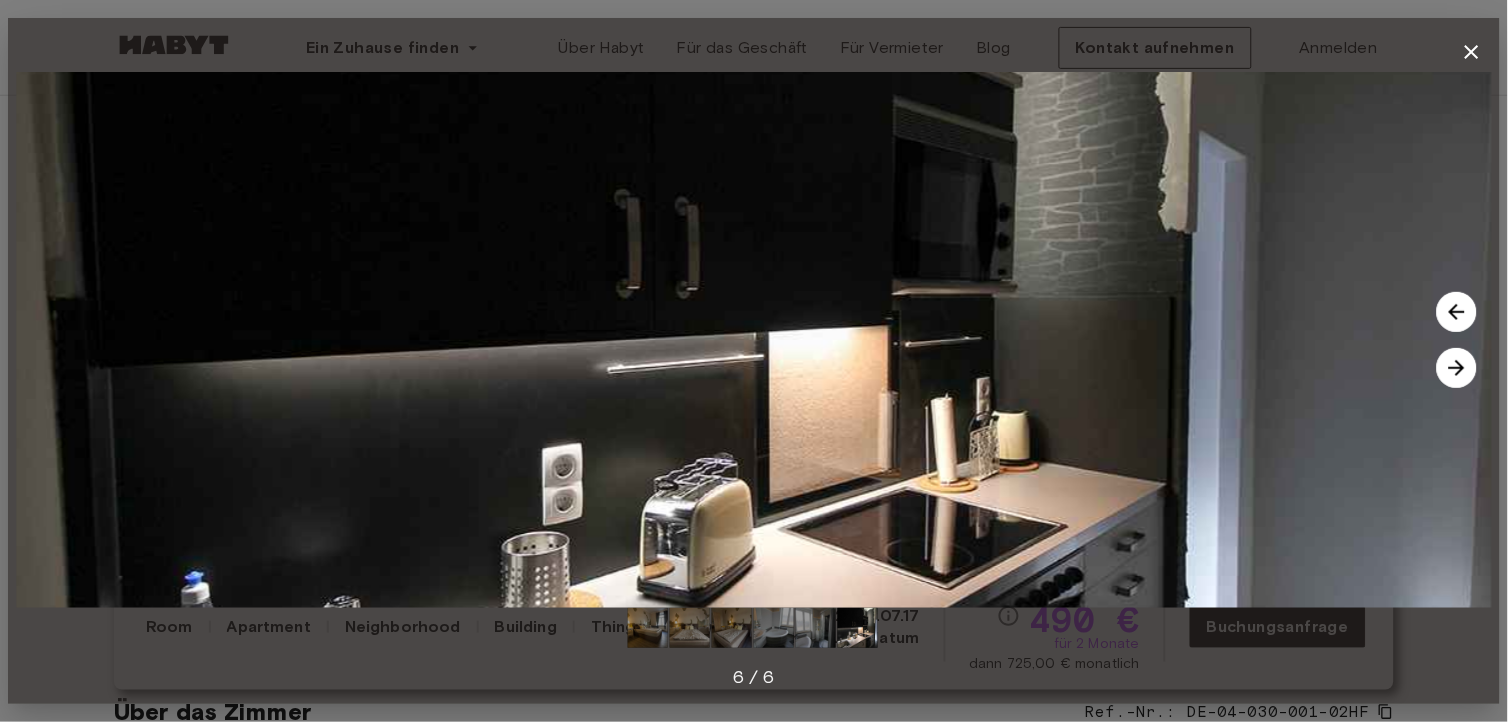click at bounding box center (1457, 312) 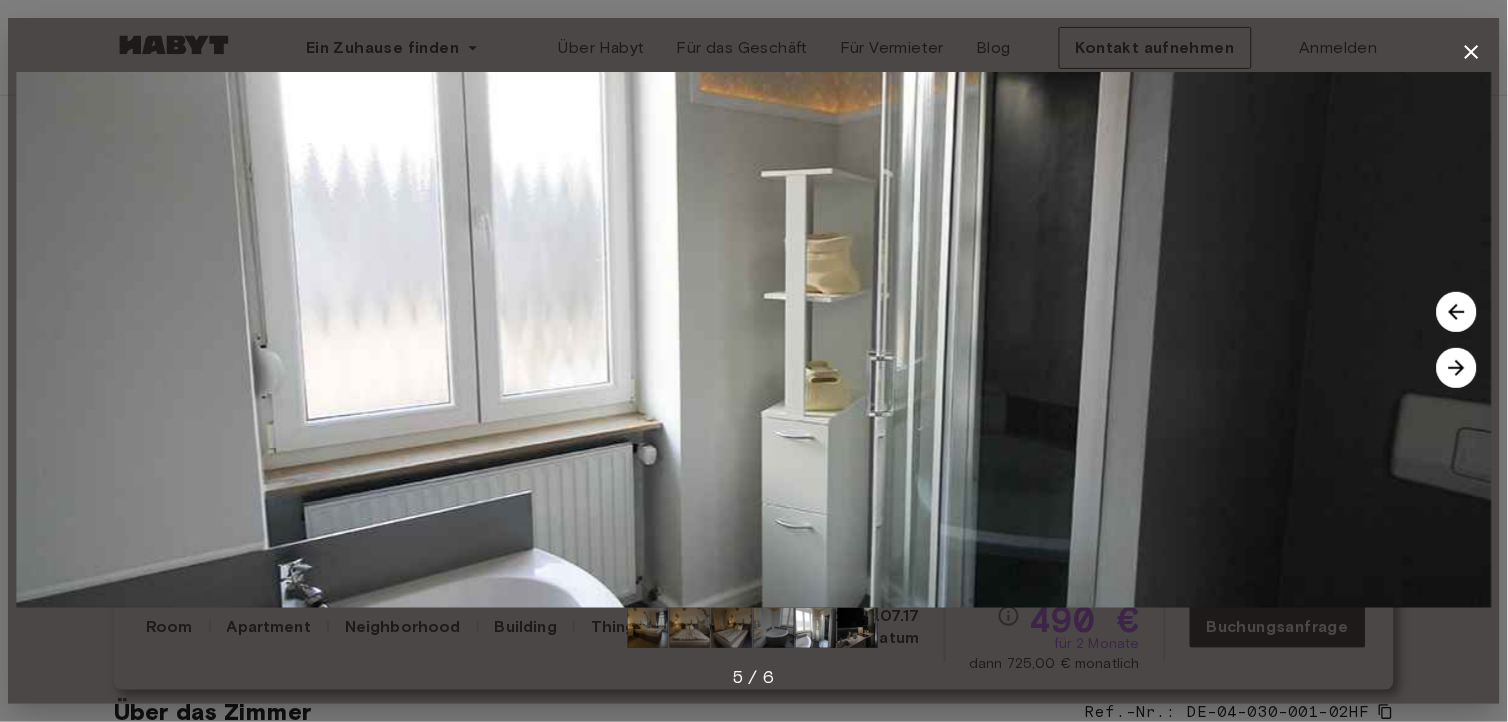 click at bounding box center (1457, 368) 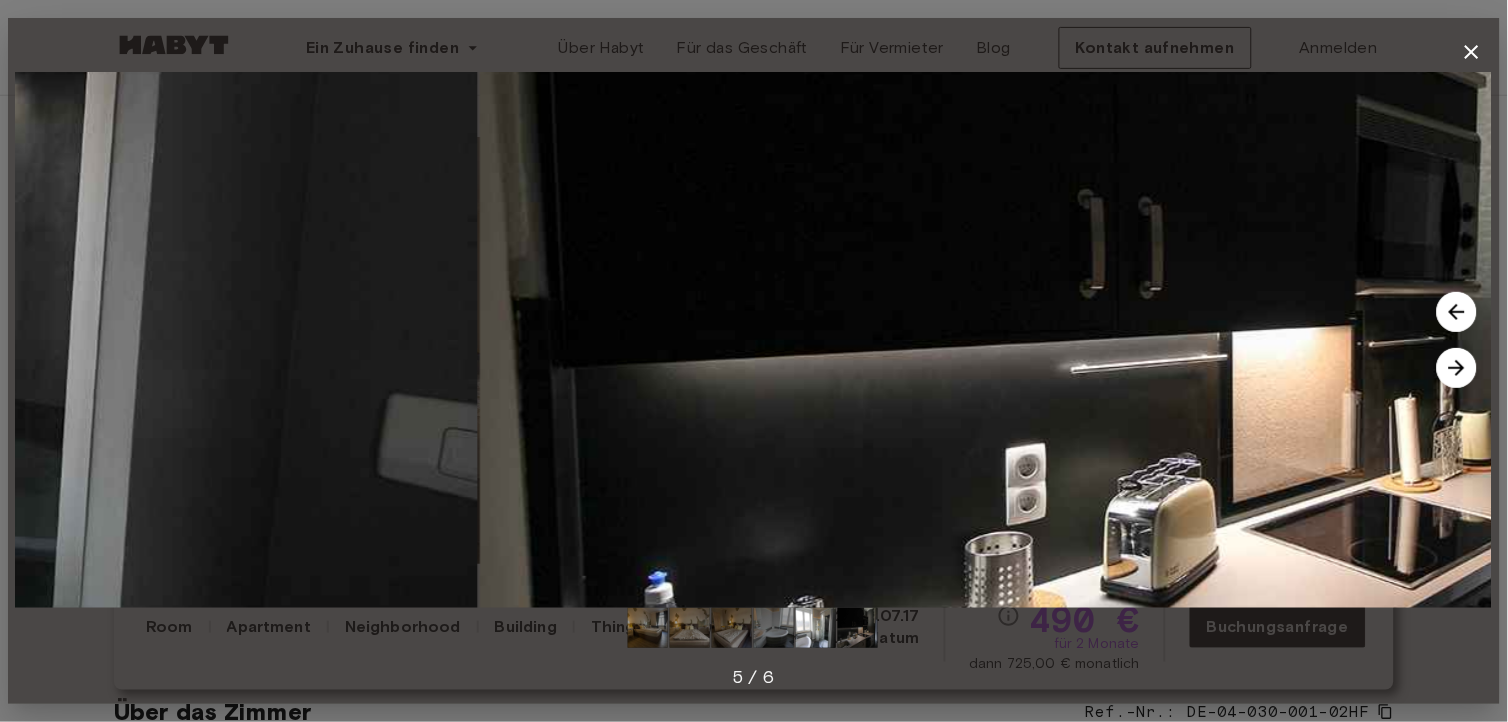 click at bounding box center [1457, 368] 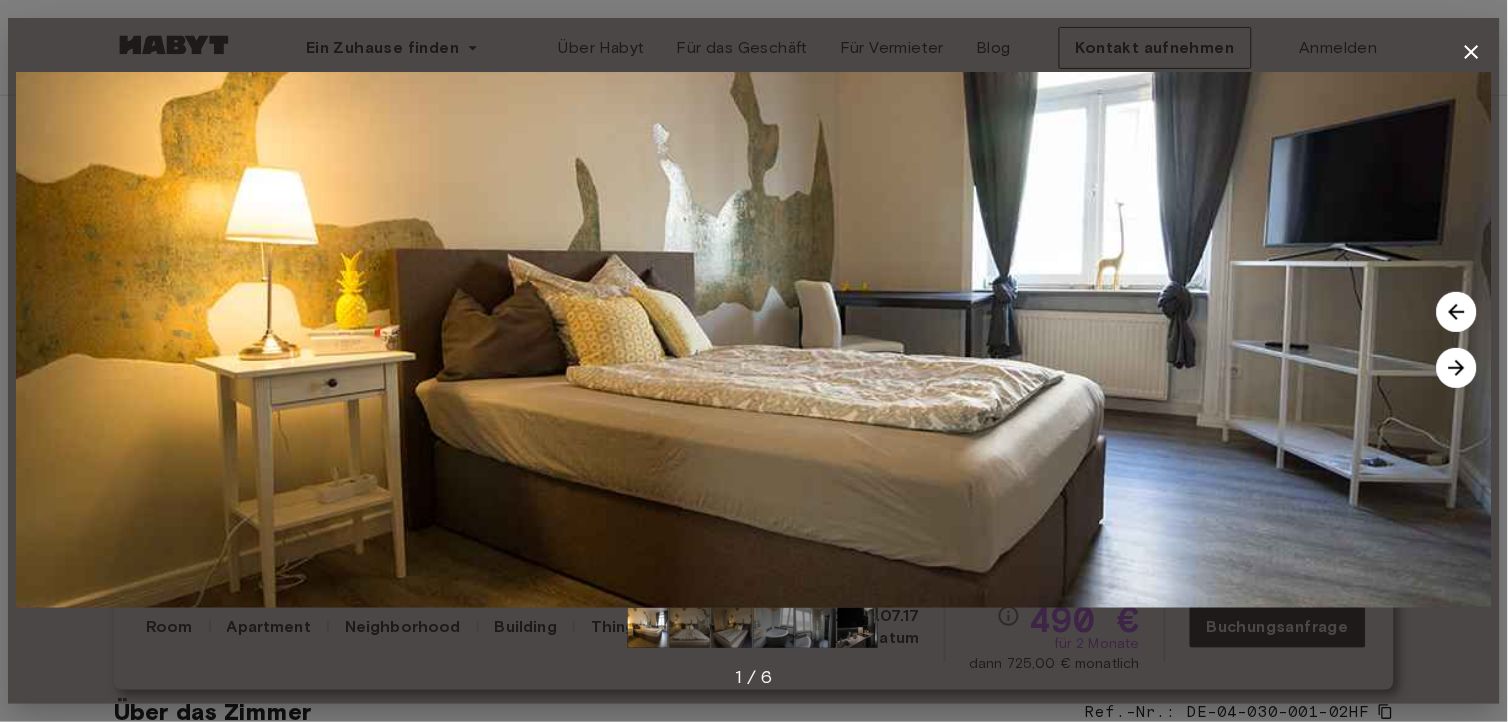 click at bounding box center [1457, 368] 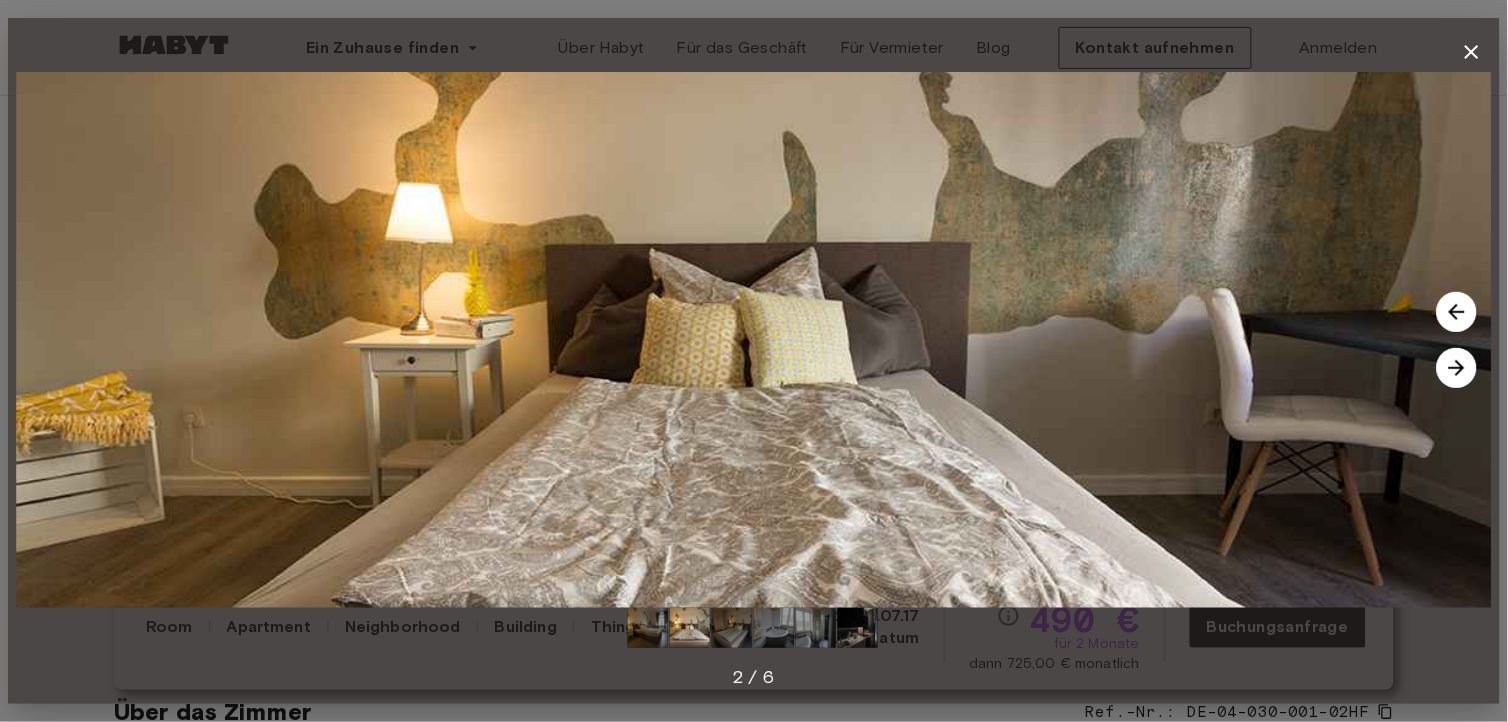click at bounding box center [1457, 368] 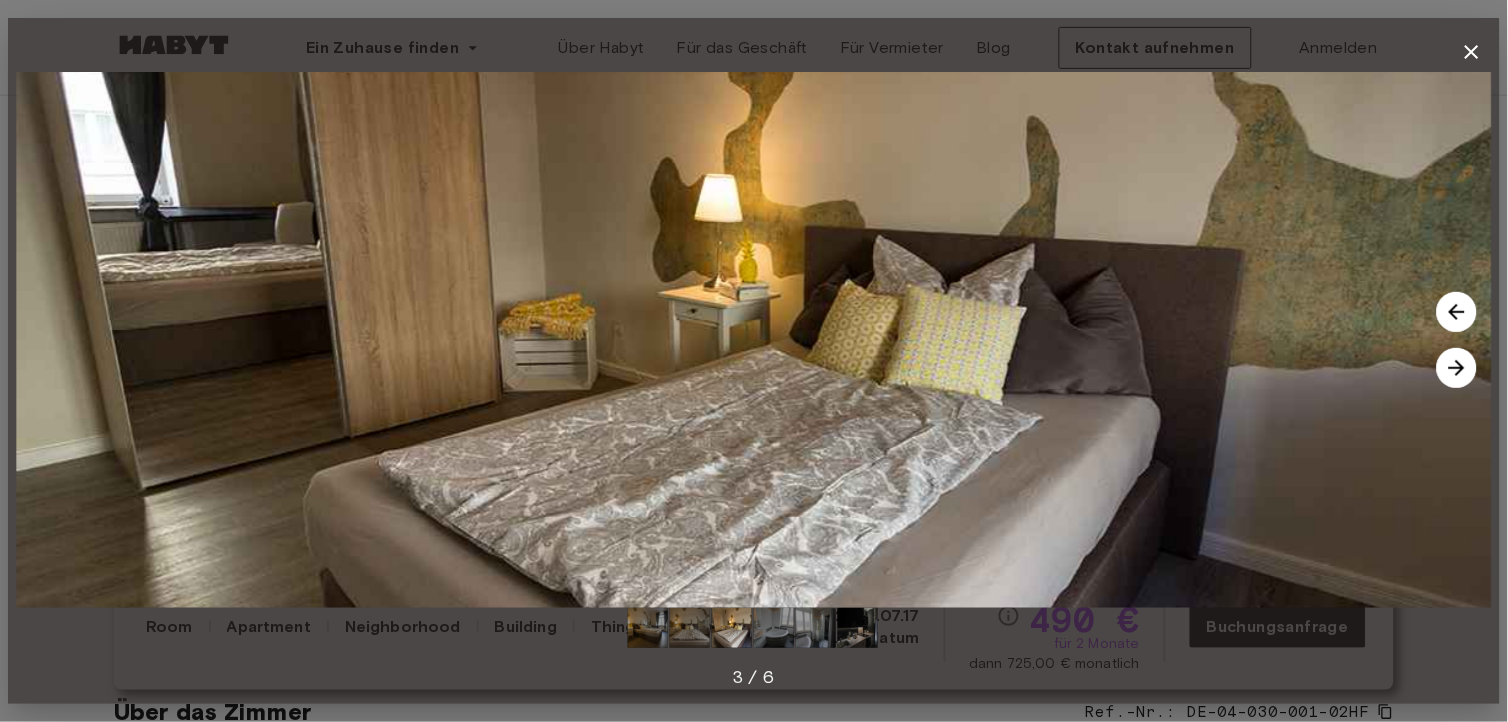 click at bounding box center [1457, 368] 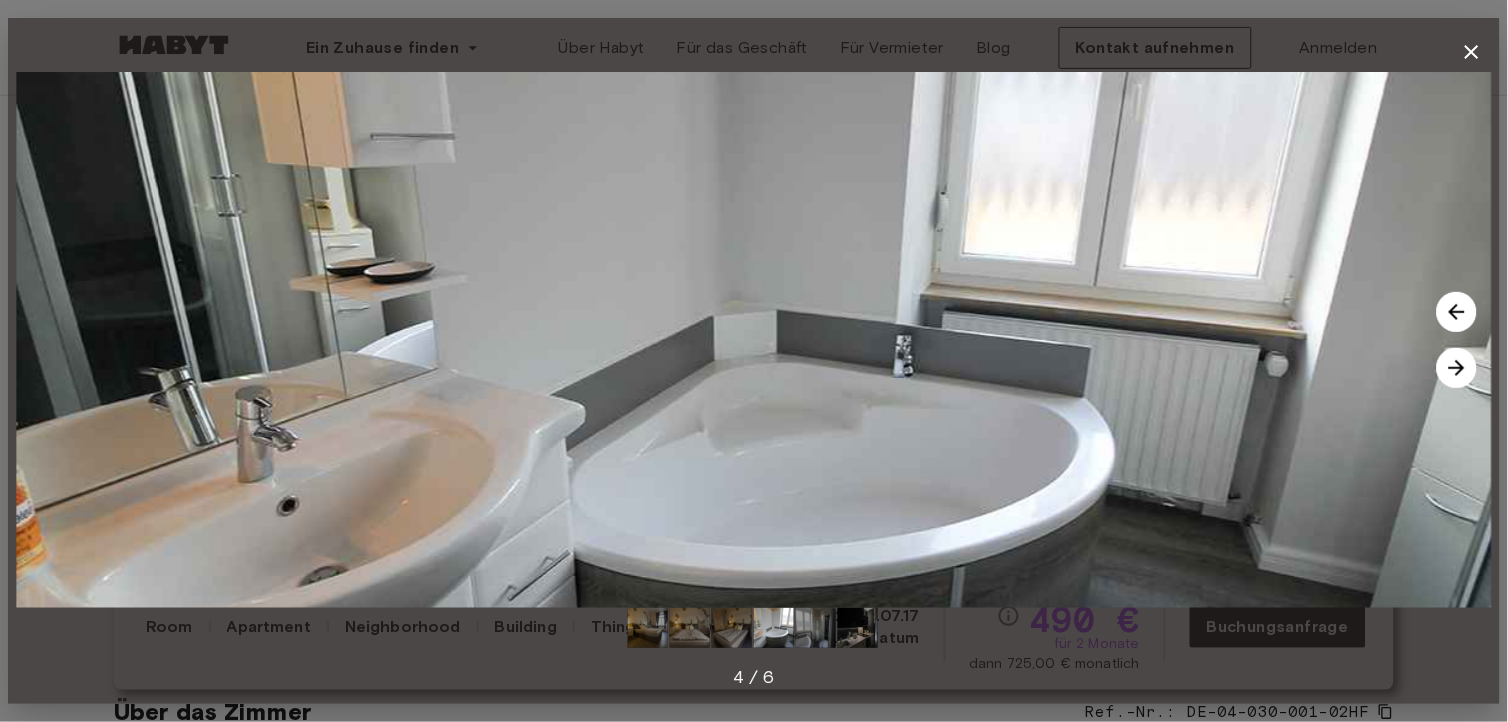 click at bounding box center [1457, 368] 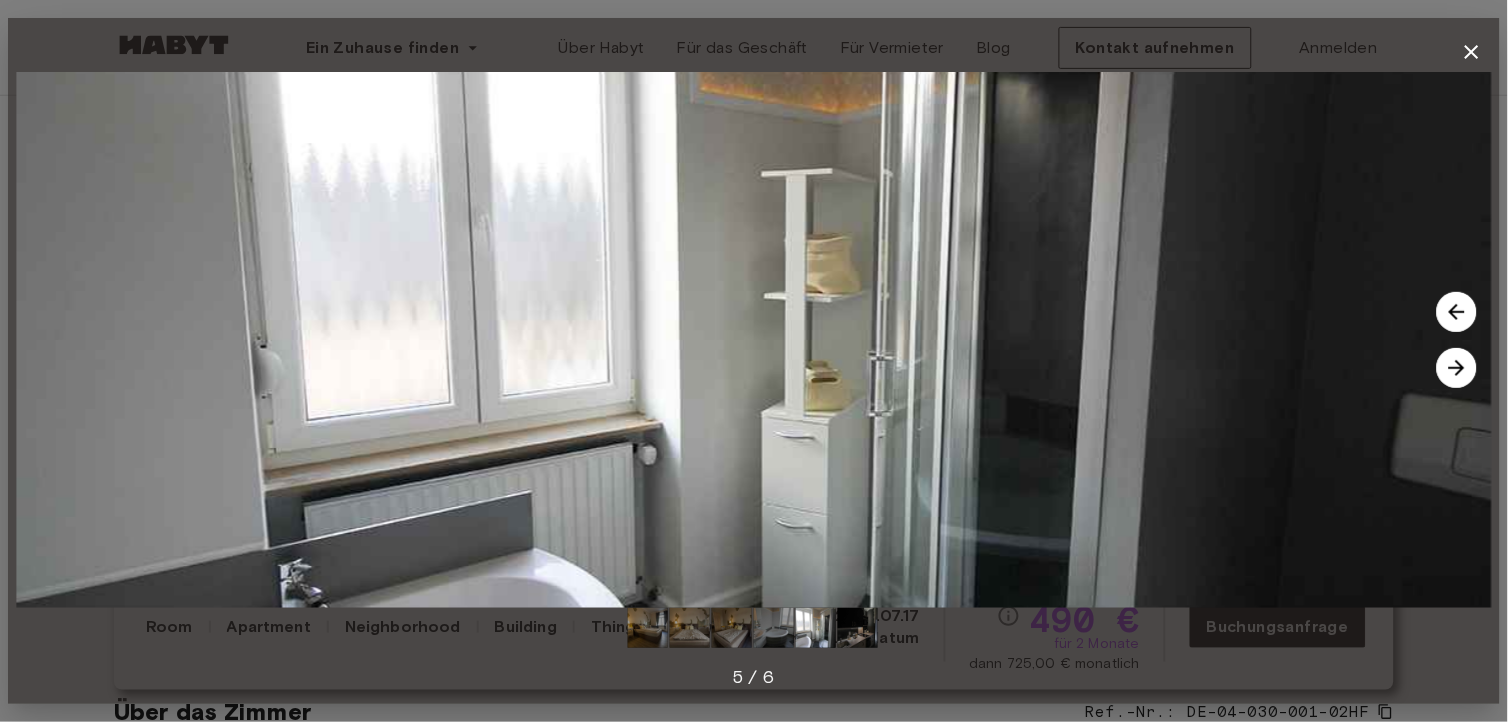 click at bounding box center (1457, 368) 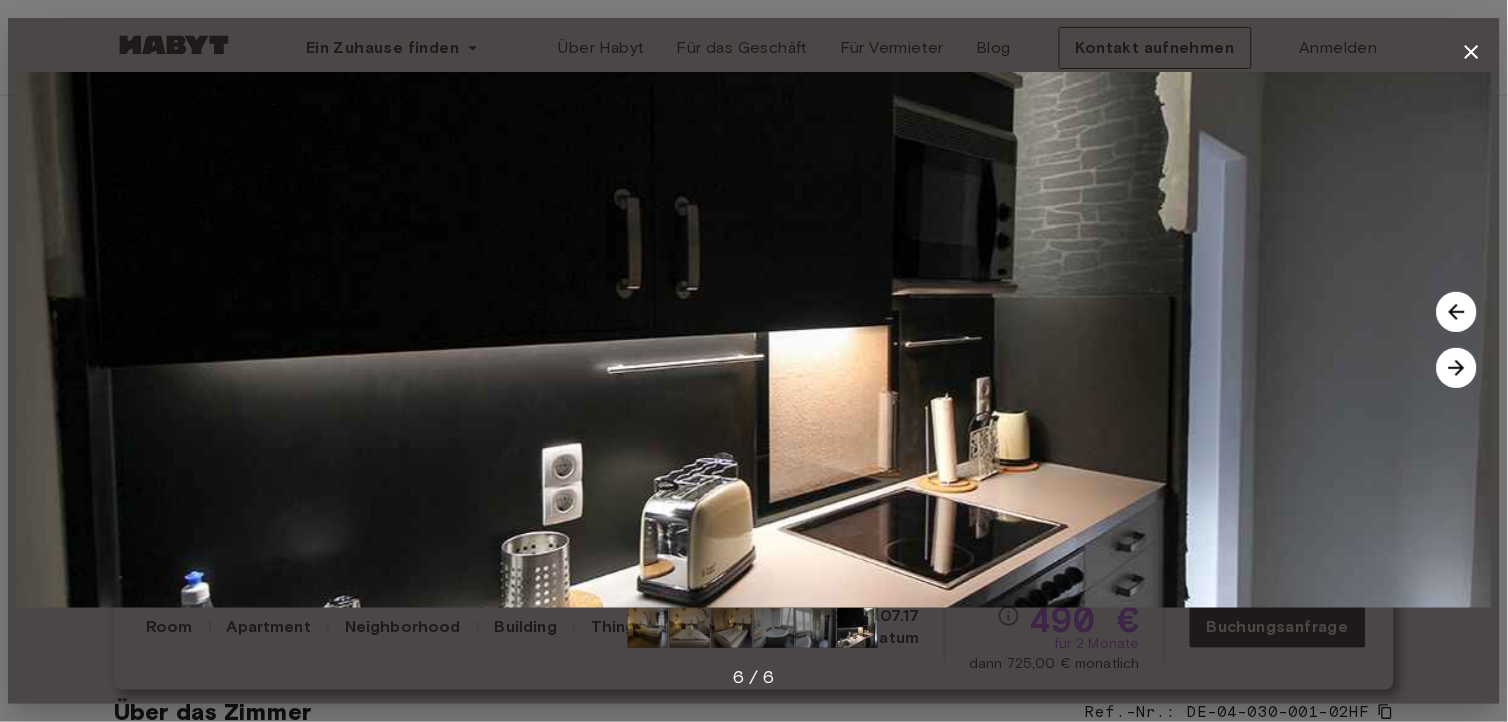 click at bounding box center [1457, 368] 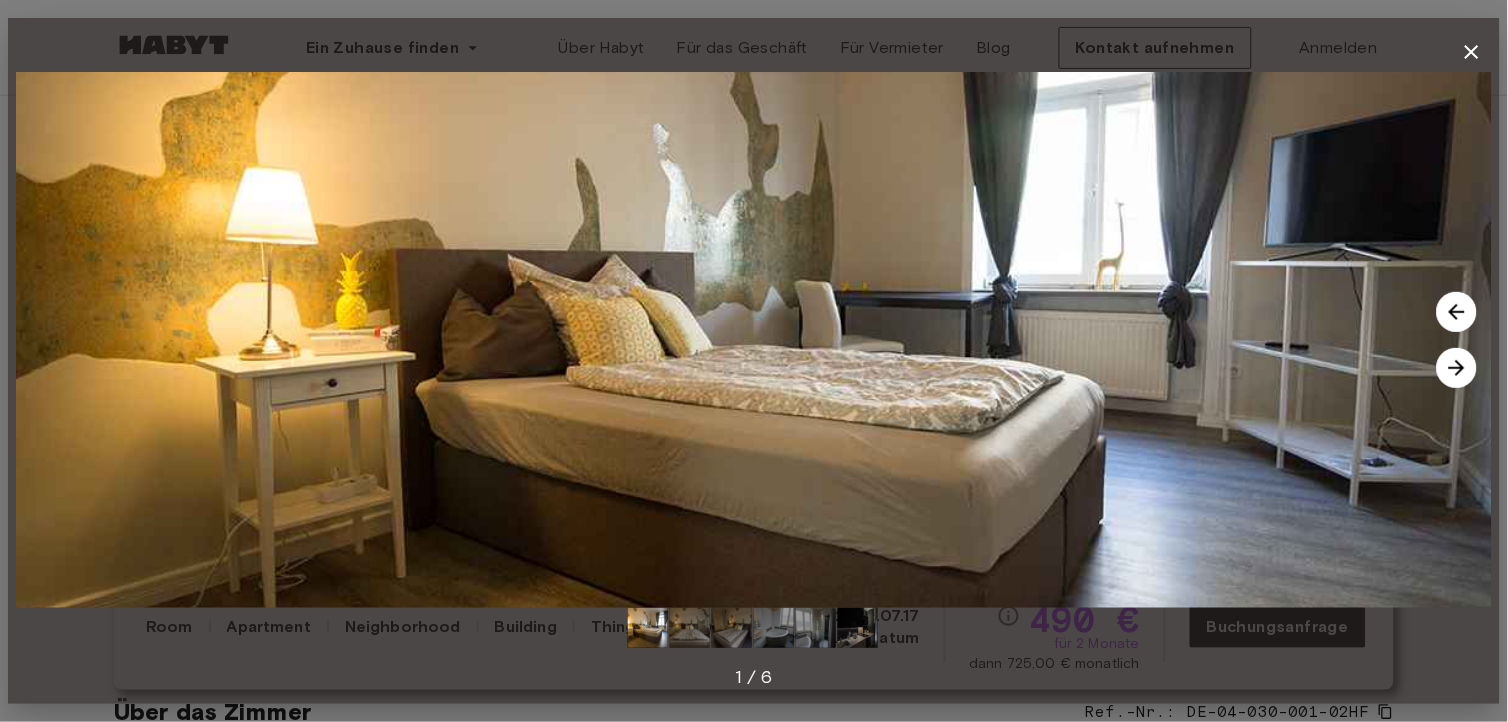 click at bounding box center [1457, 368] 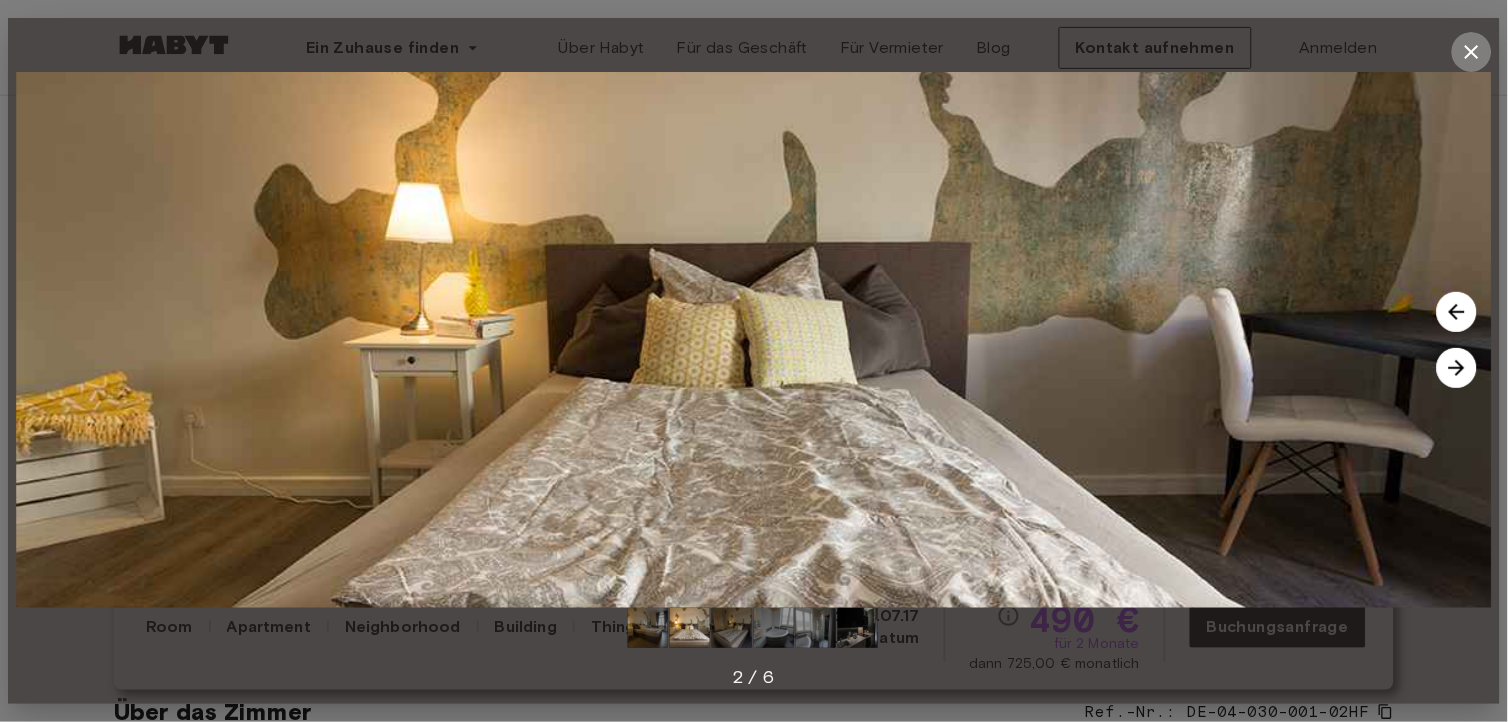 click 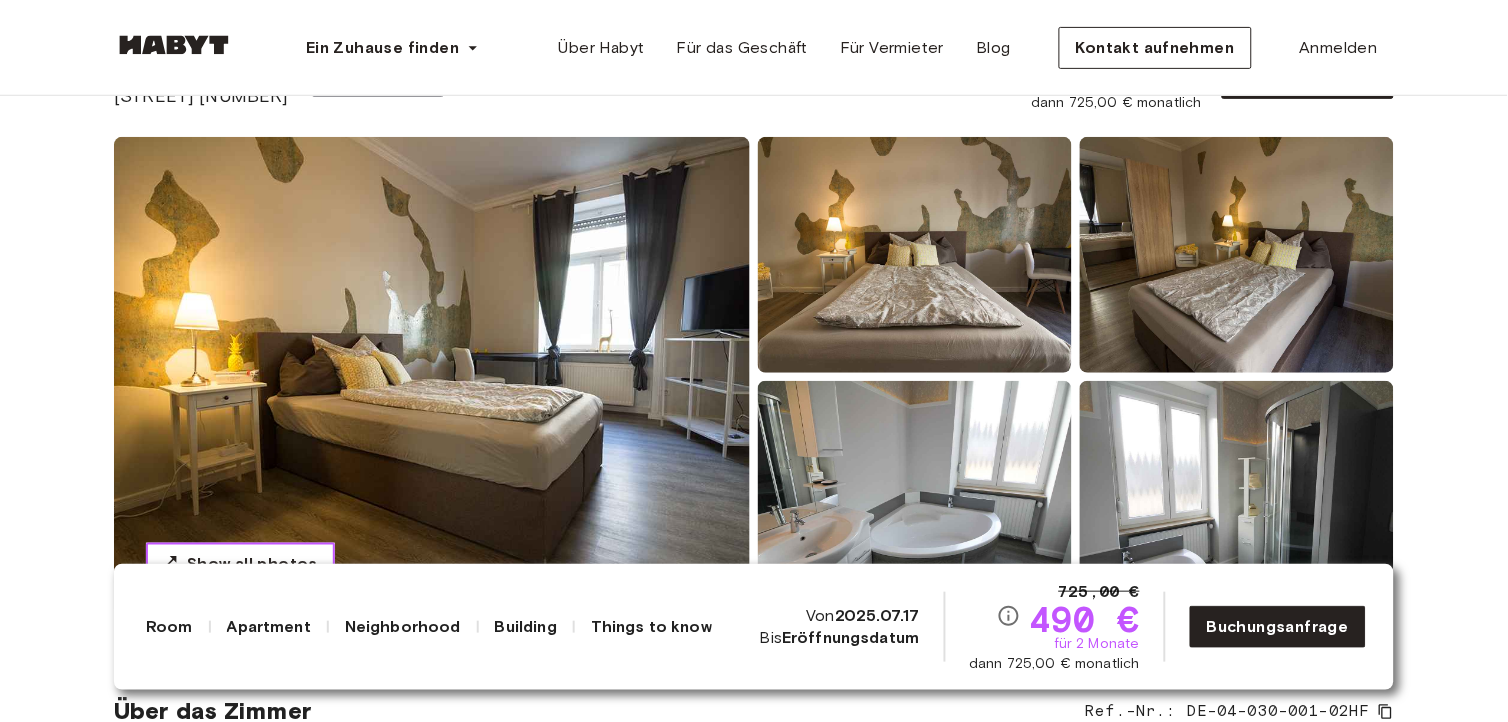 type 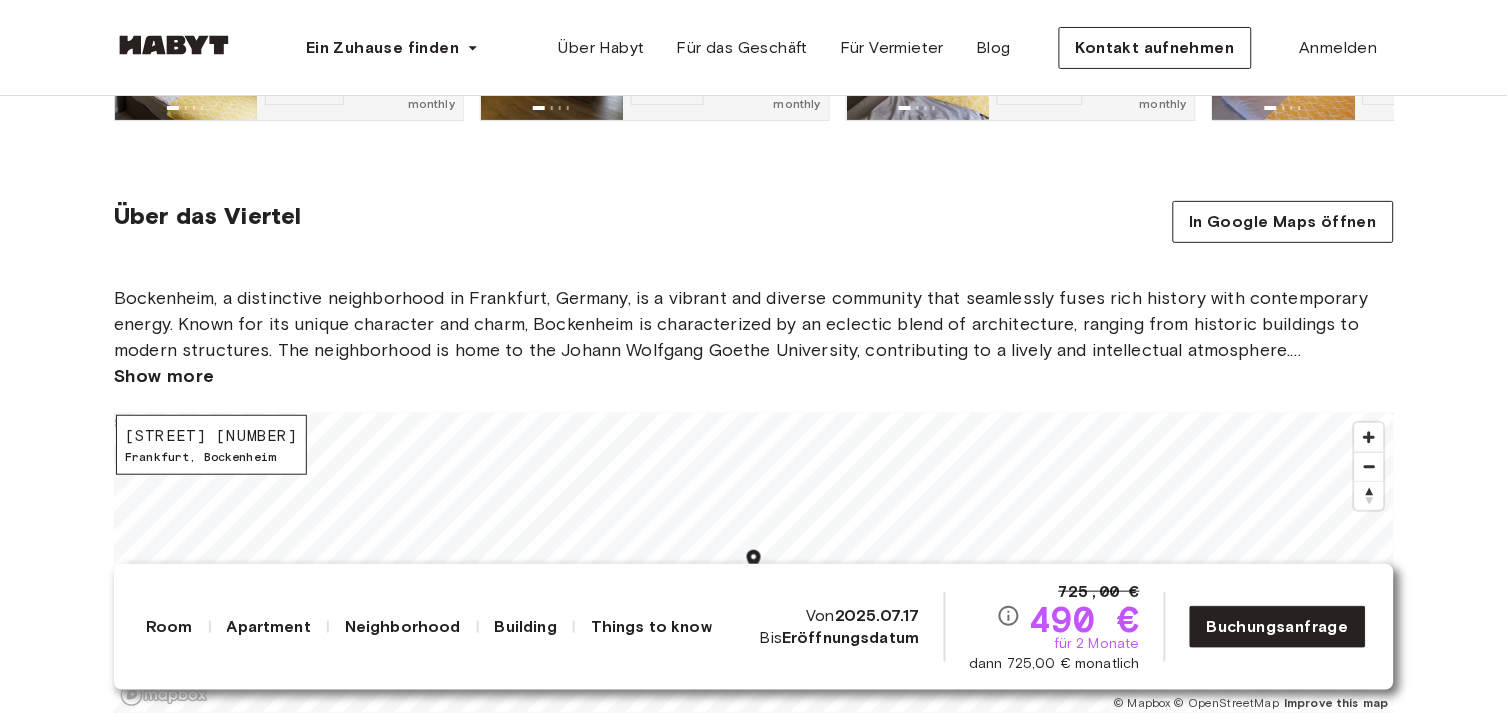 scroll, scrollTop: 1822, scrollLeft: 0, axis: vertical 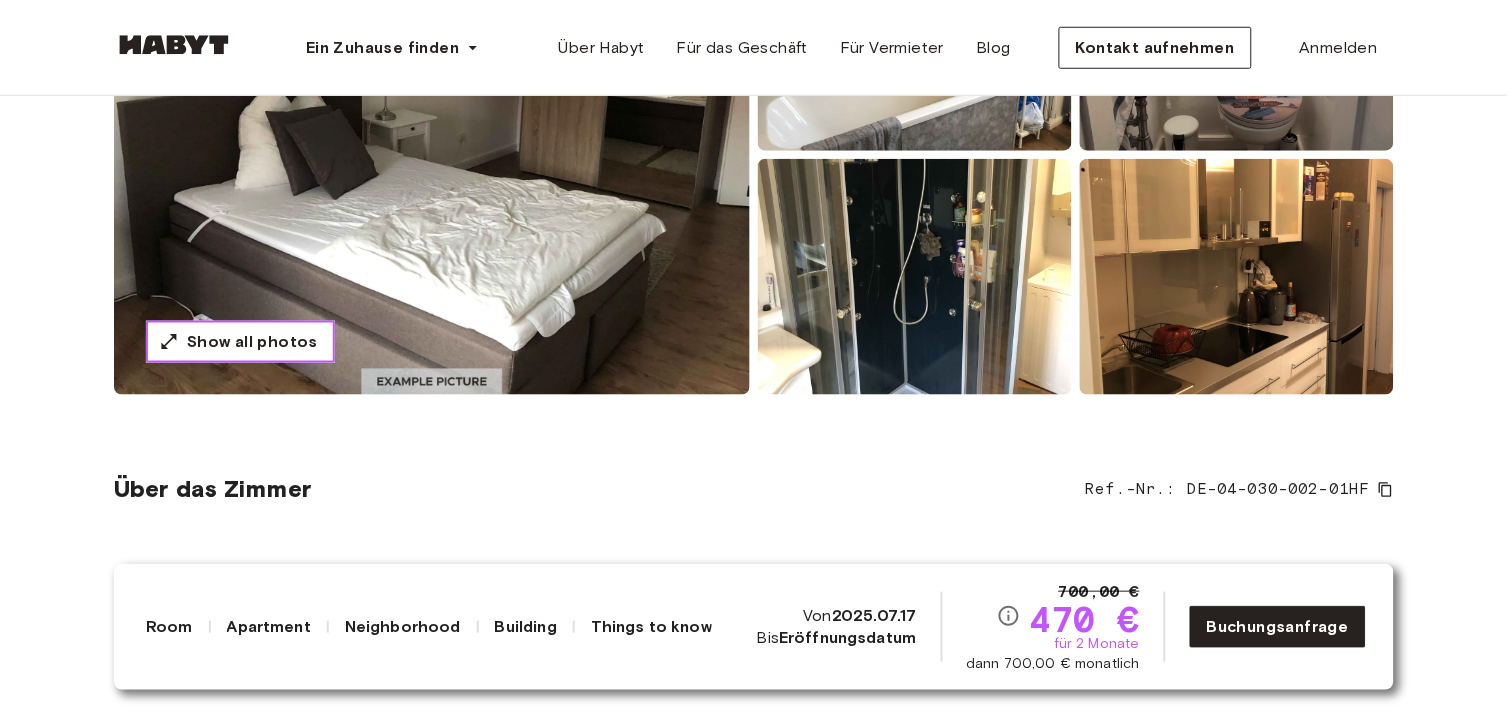 click on "Show all photos" at bounding box center [252, 342] 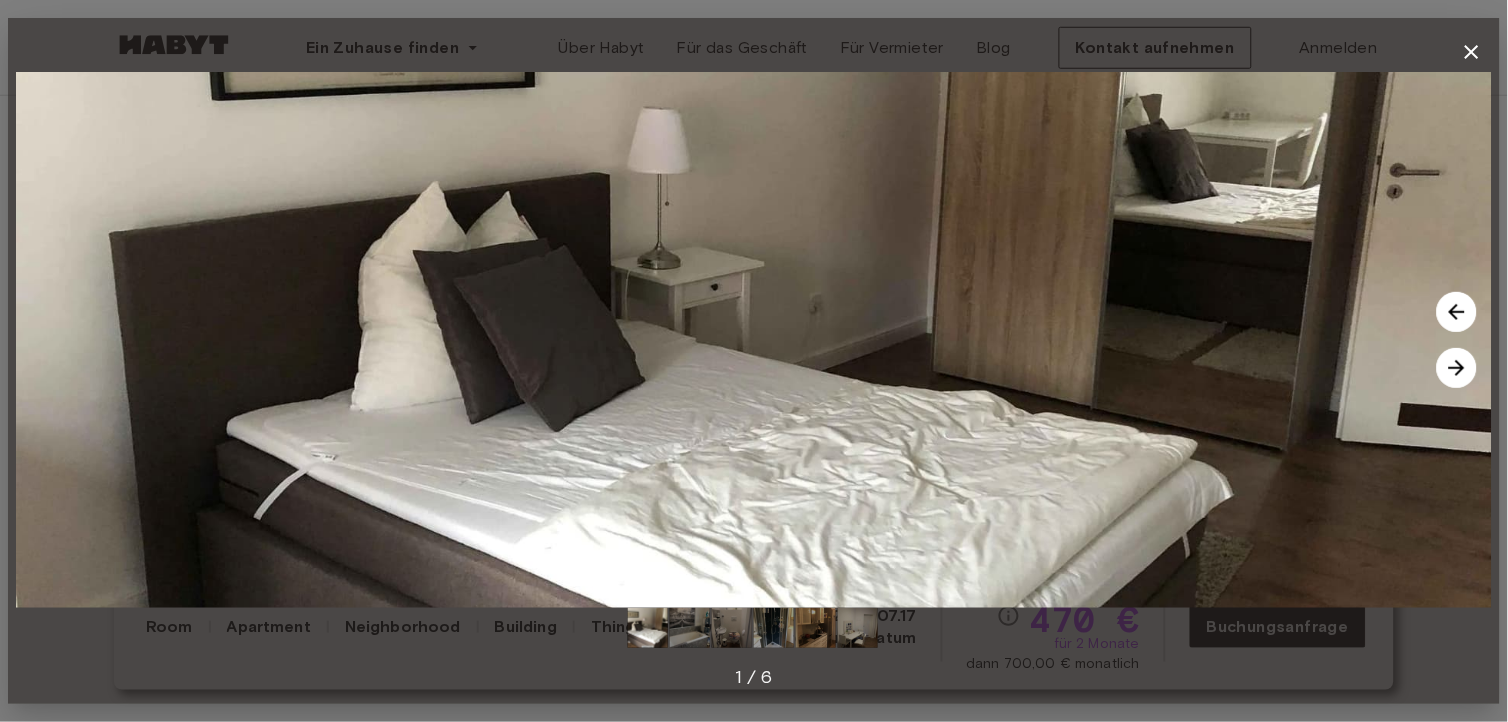 click at bounding box center (1457, 368) 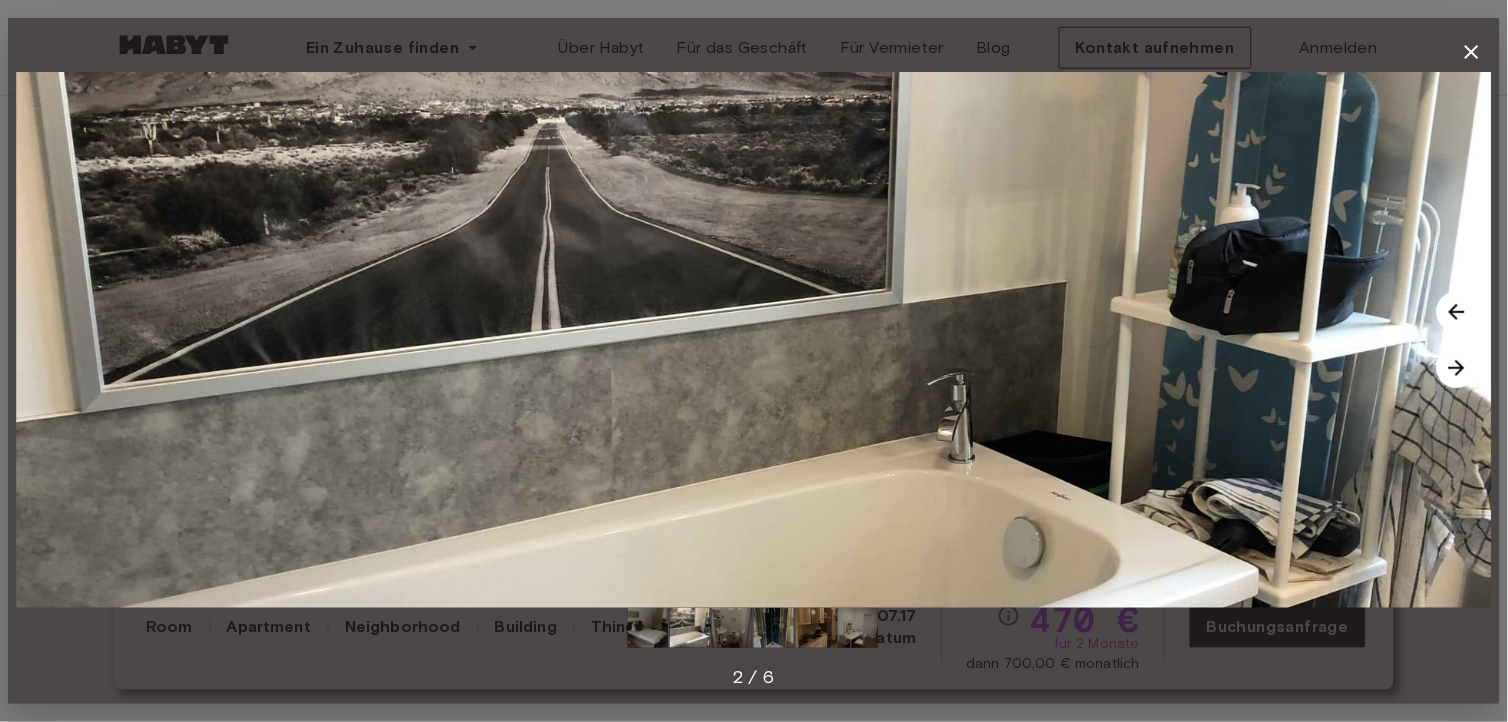 drag, startPoint x: 1450, startPoint y: 385, endPoint x: 1467, endPoint y: 366, distance: 25.495098 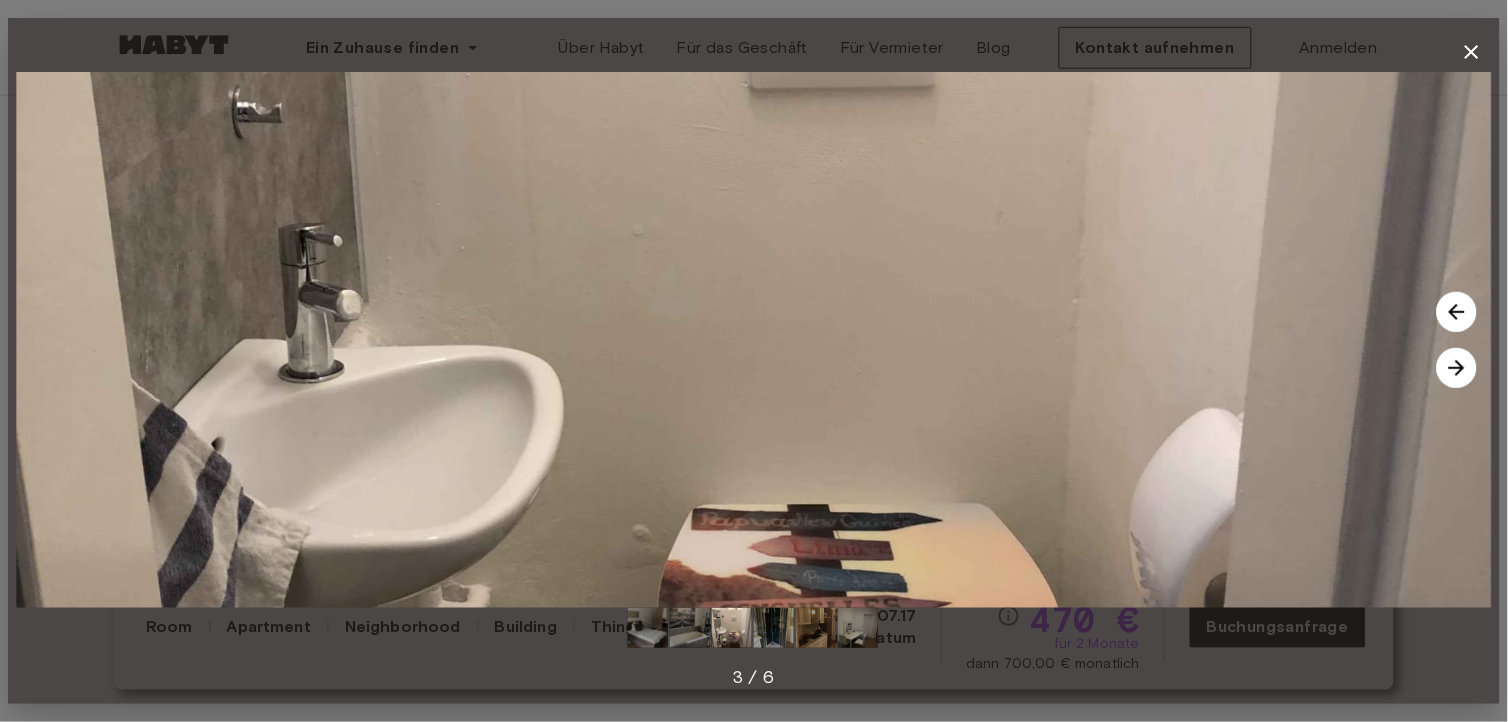 click at bounding box center (1457, 368) 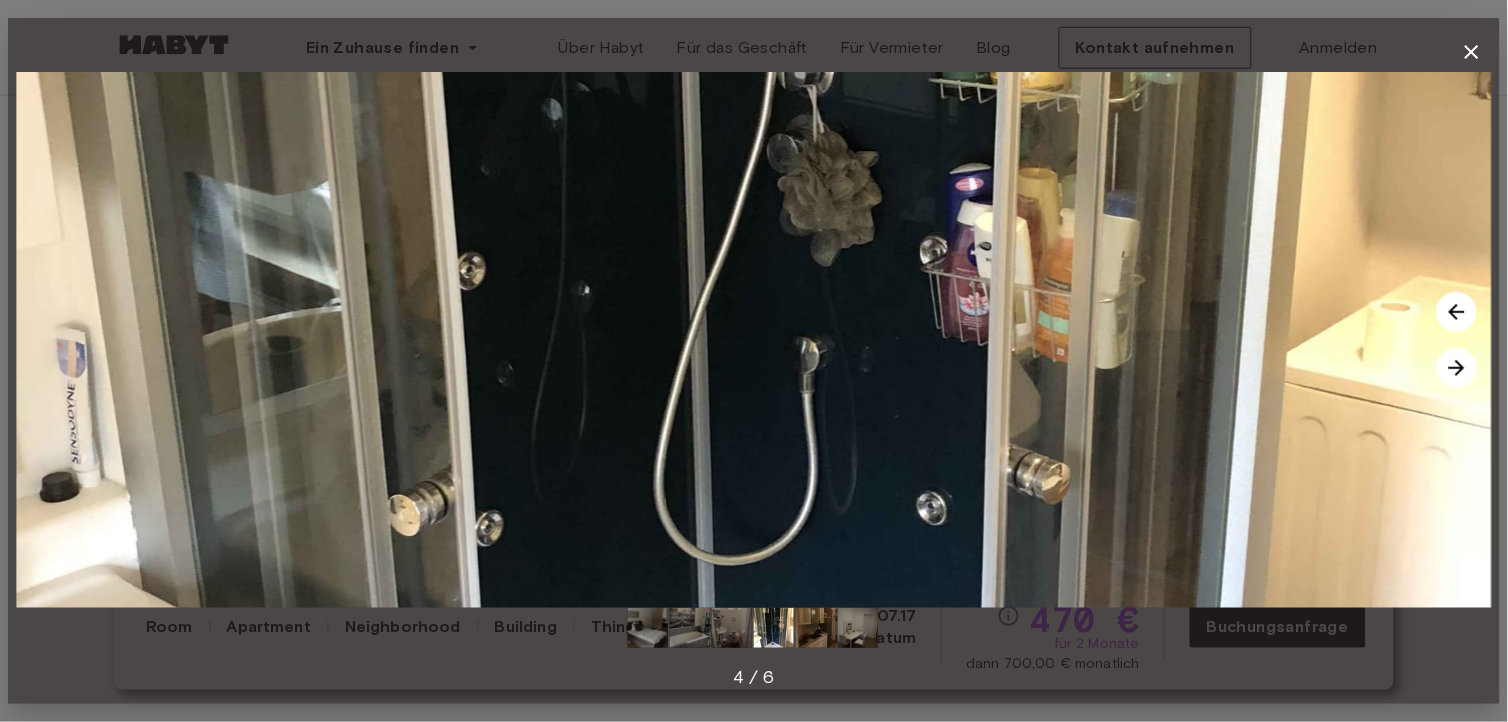 click at bounding box center [1457, 368] 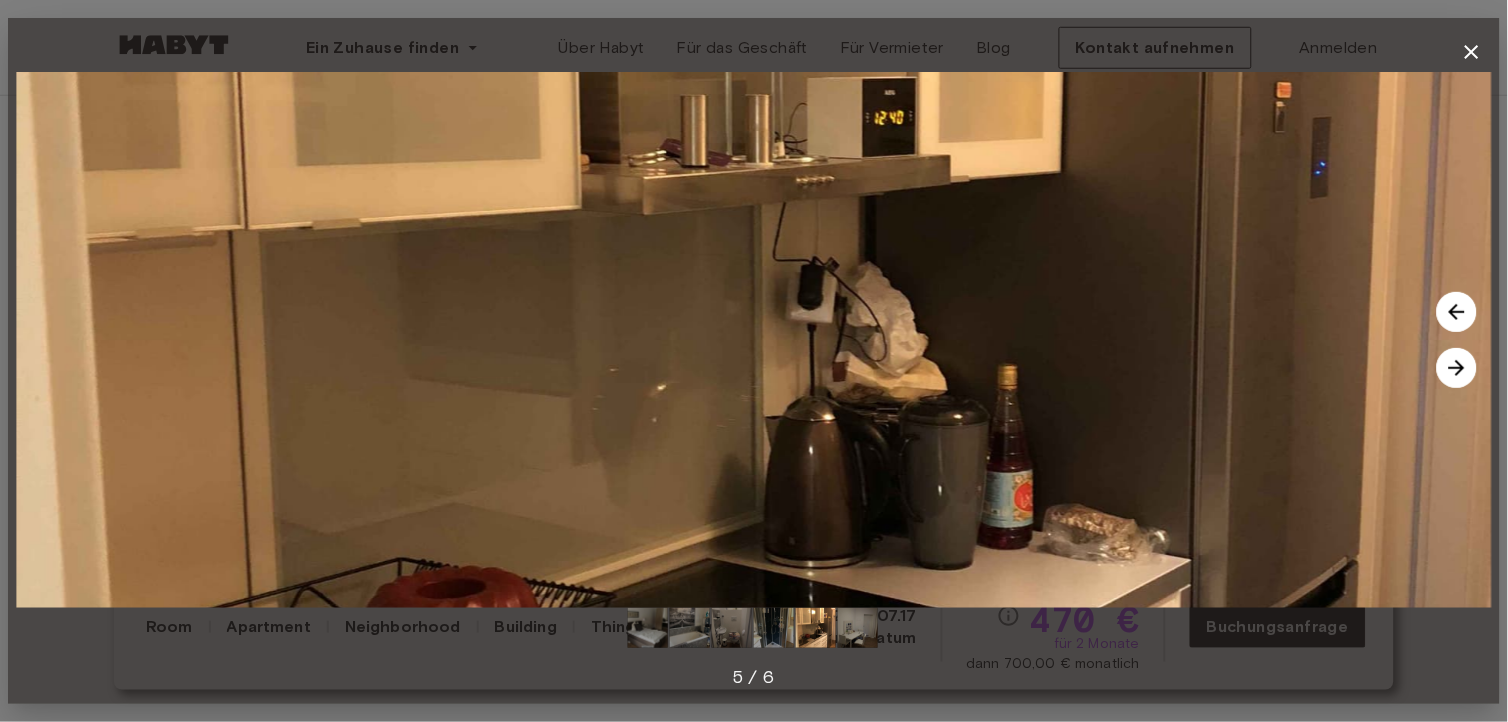 click at bounding box center [1457, 368] 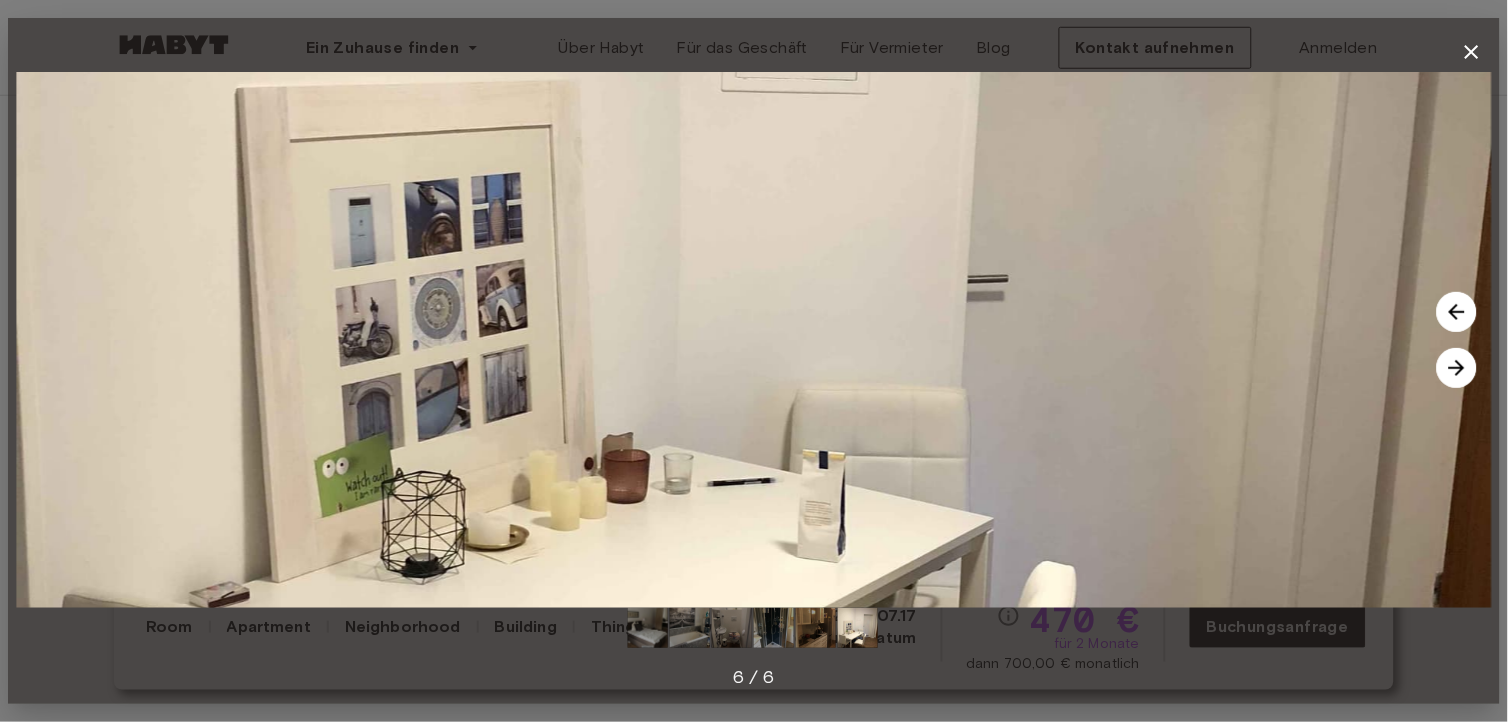 click 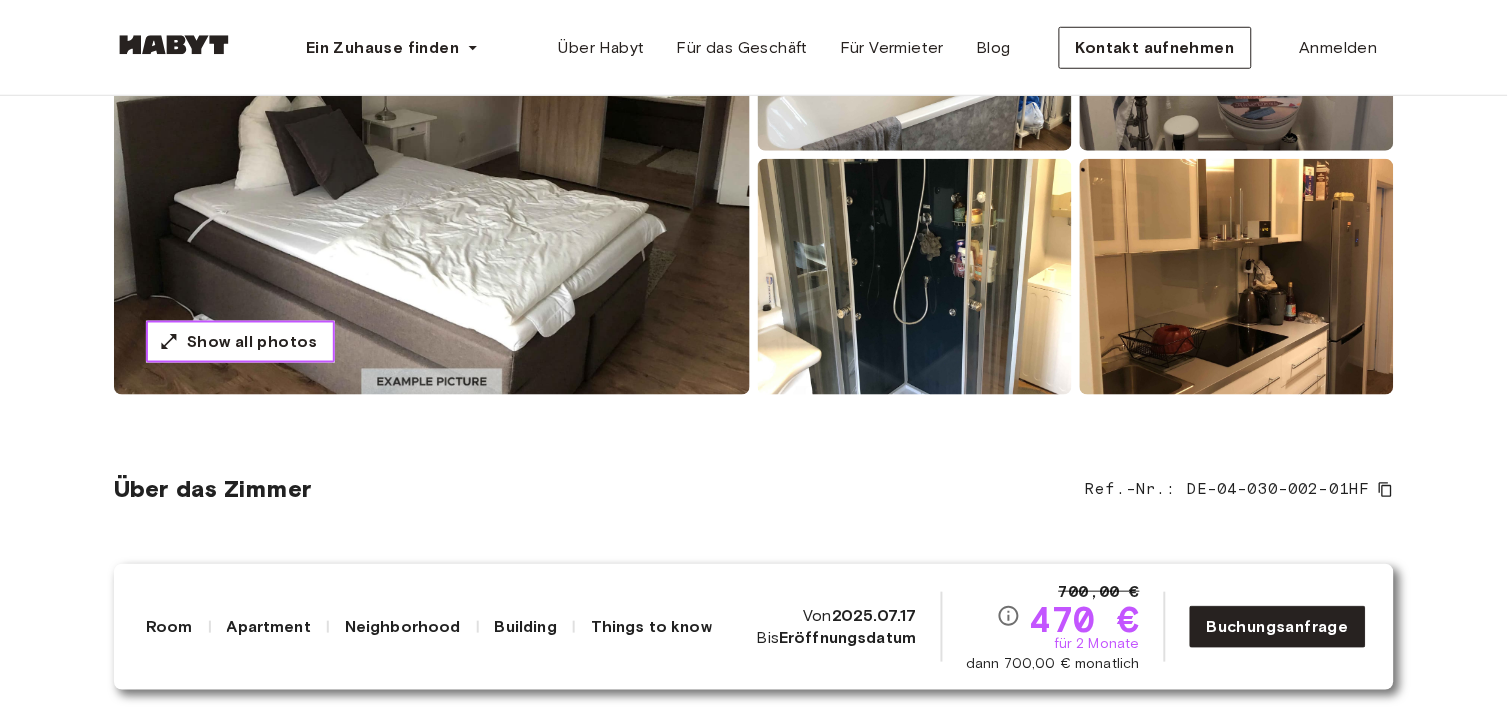 type 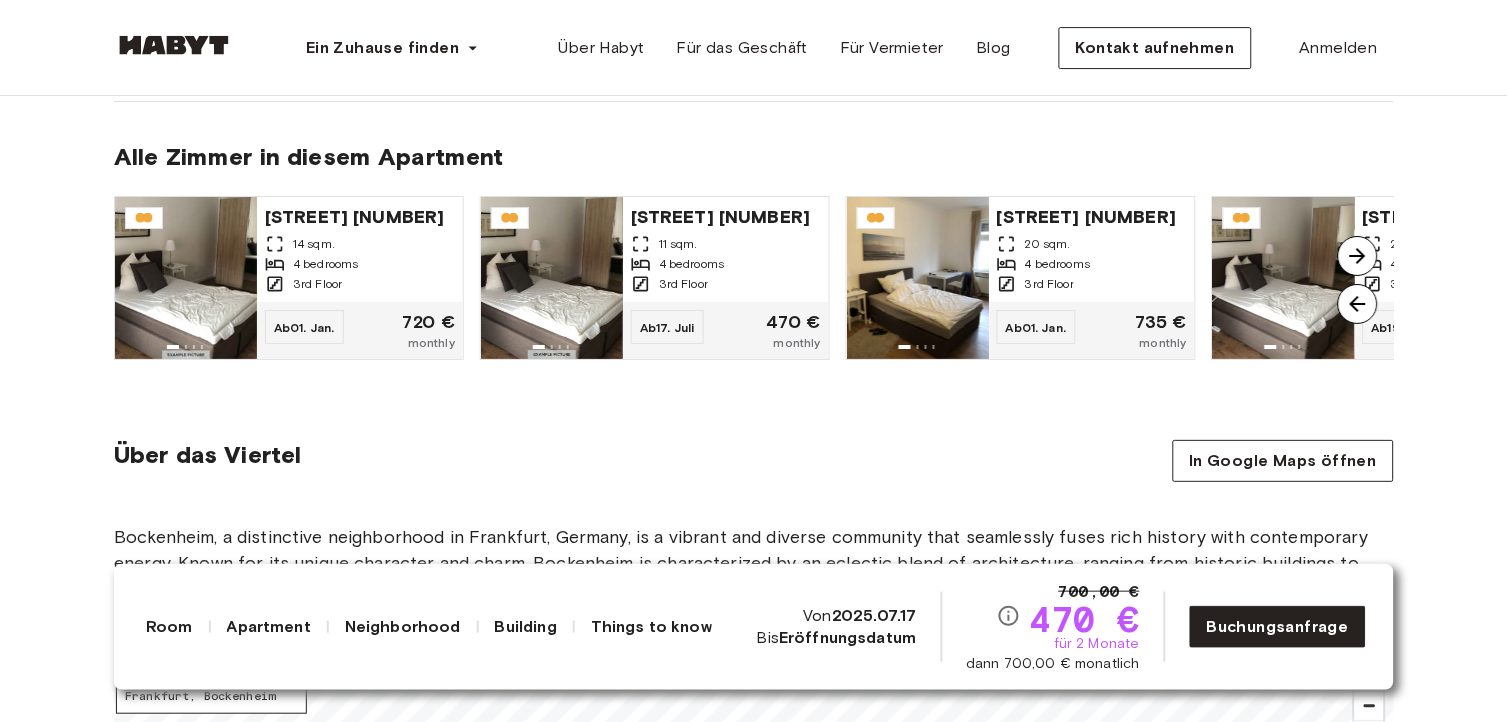 scroll, scrollTop: 1511, scrollLeft: 0, axis: vertical 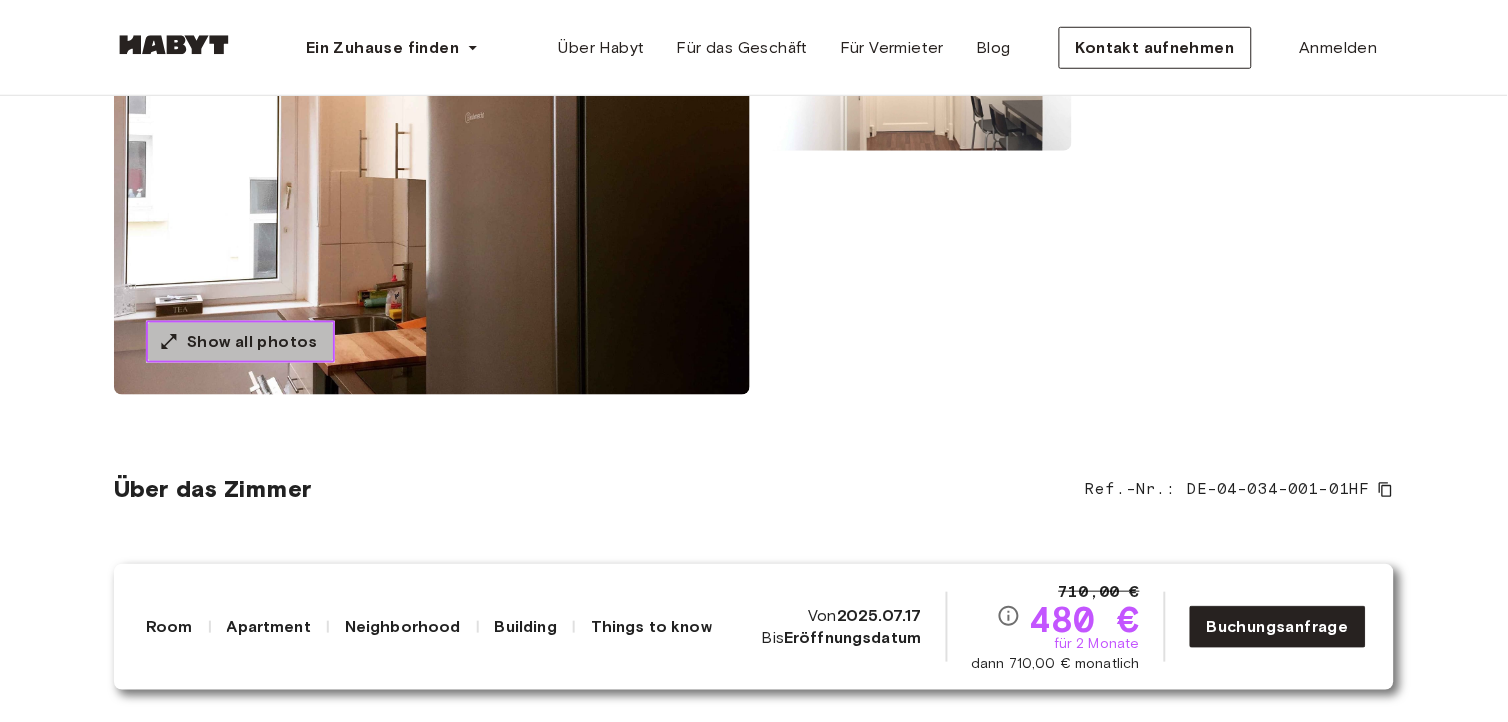 click on "Show all photos" at bounding box center (252, 342) 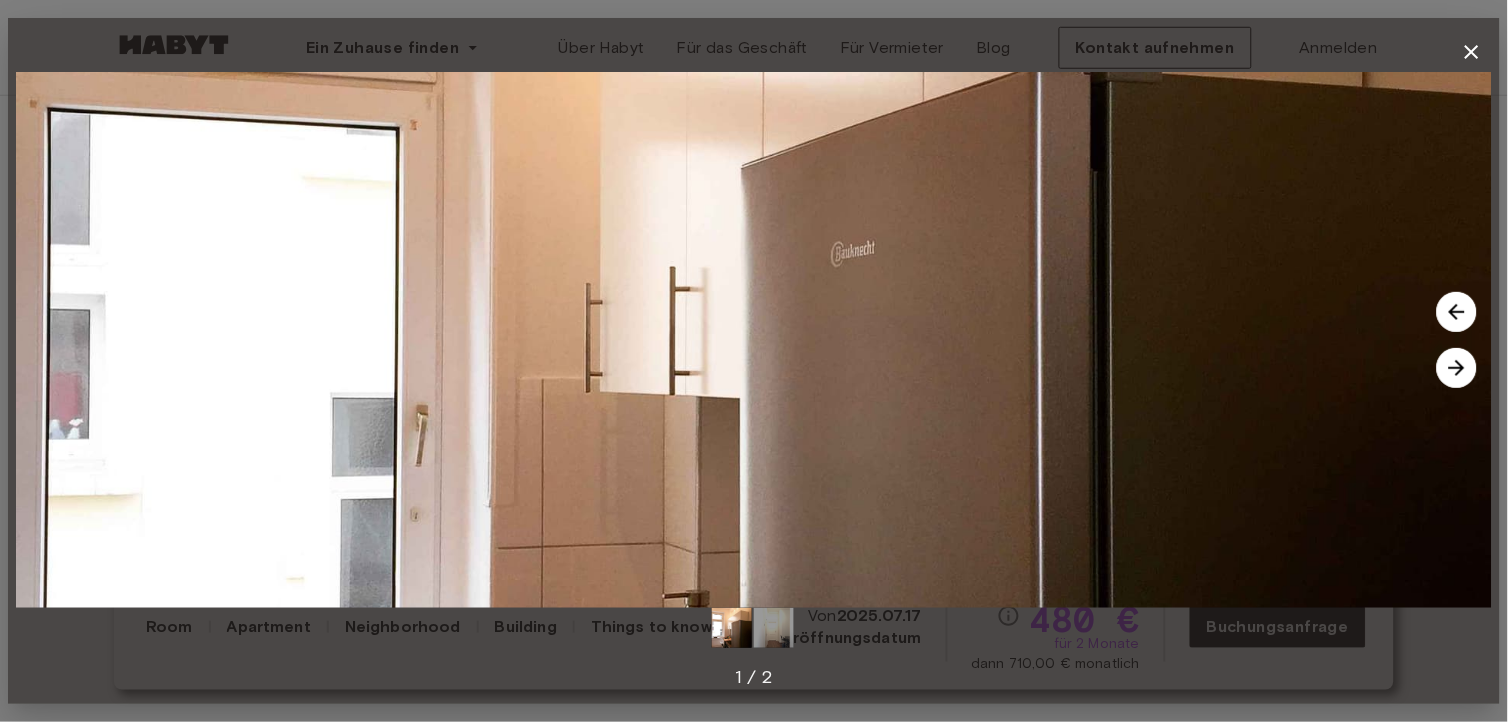 click at bounding box center [1457, 368] 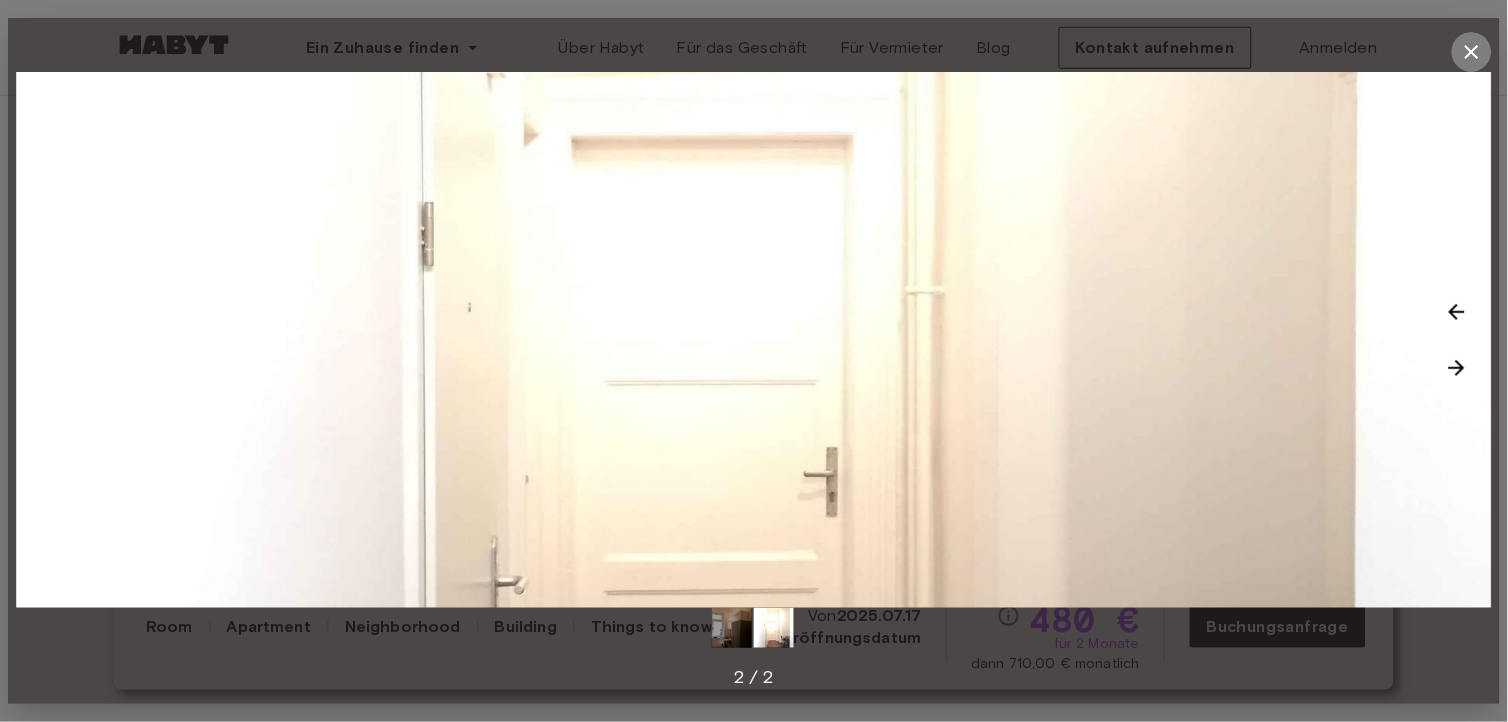 click 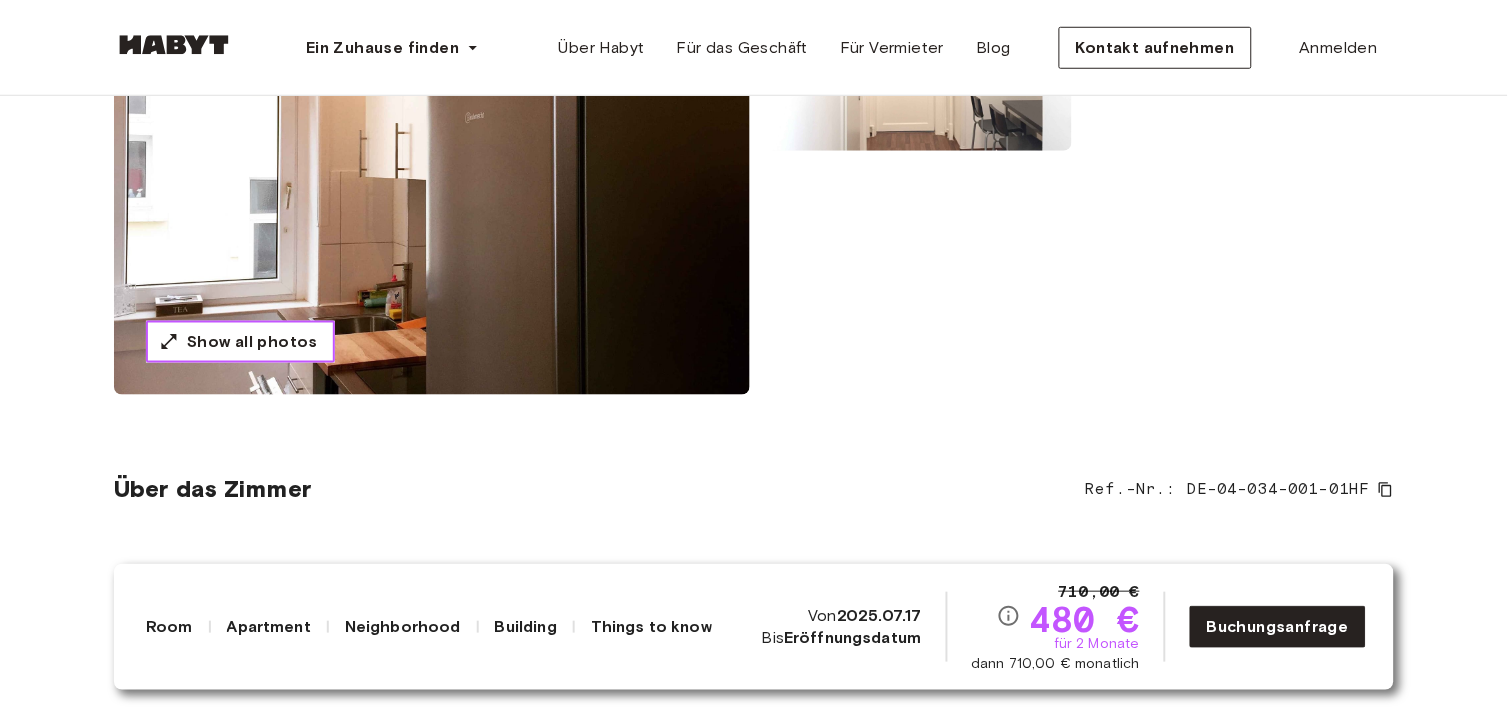 type 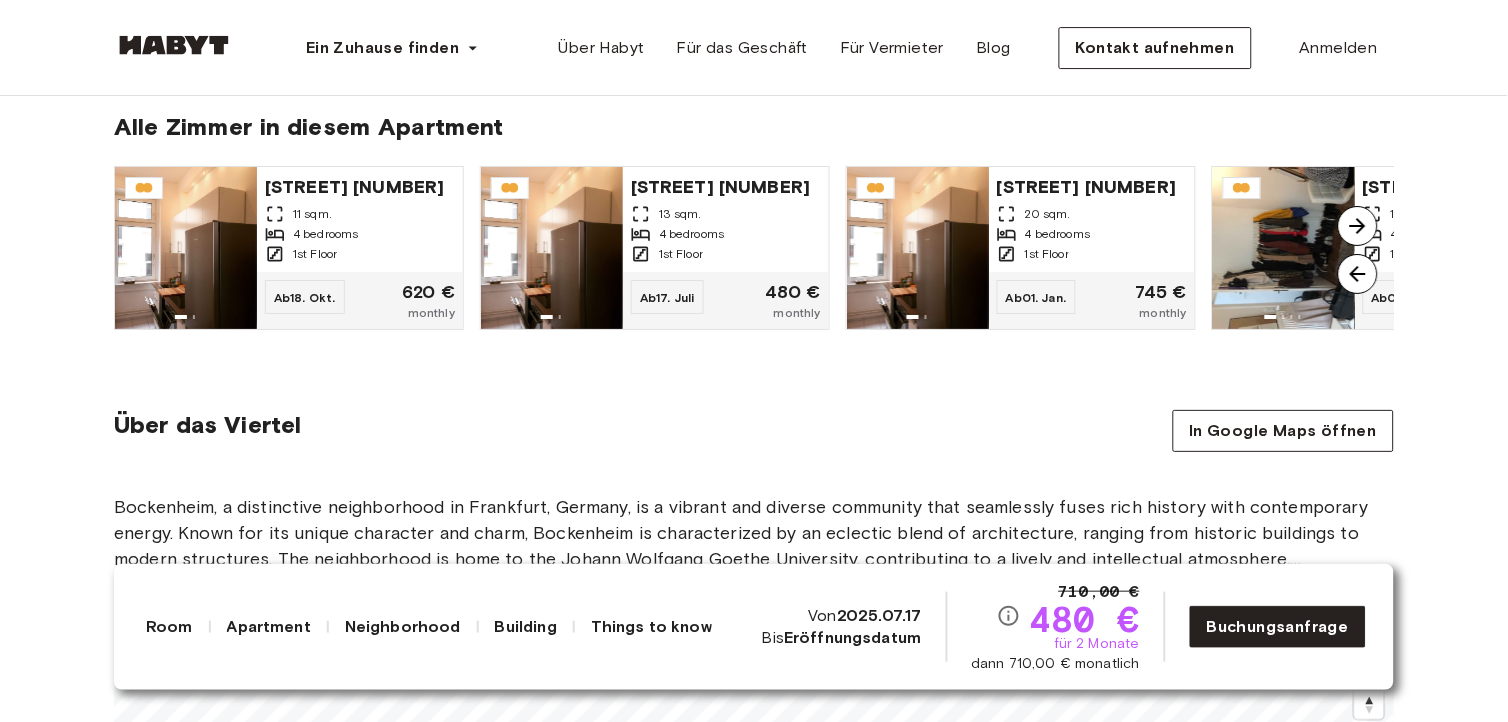 scroll, scrollTop: 1555, scrollLeft: 0, axis: vertical 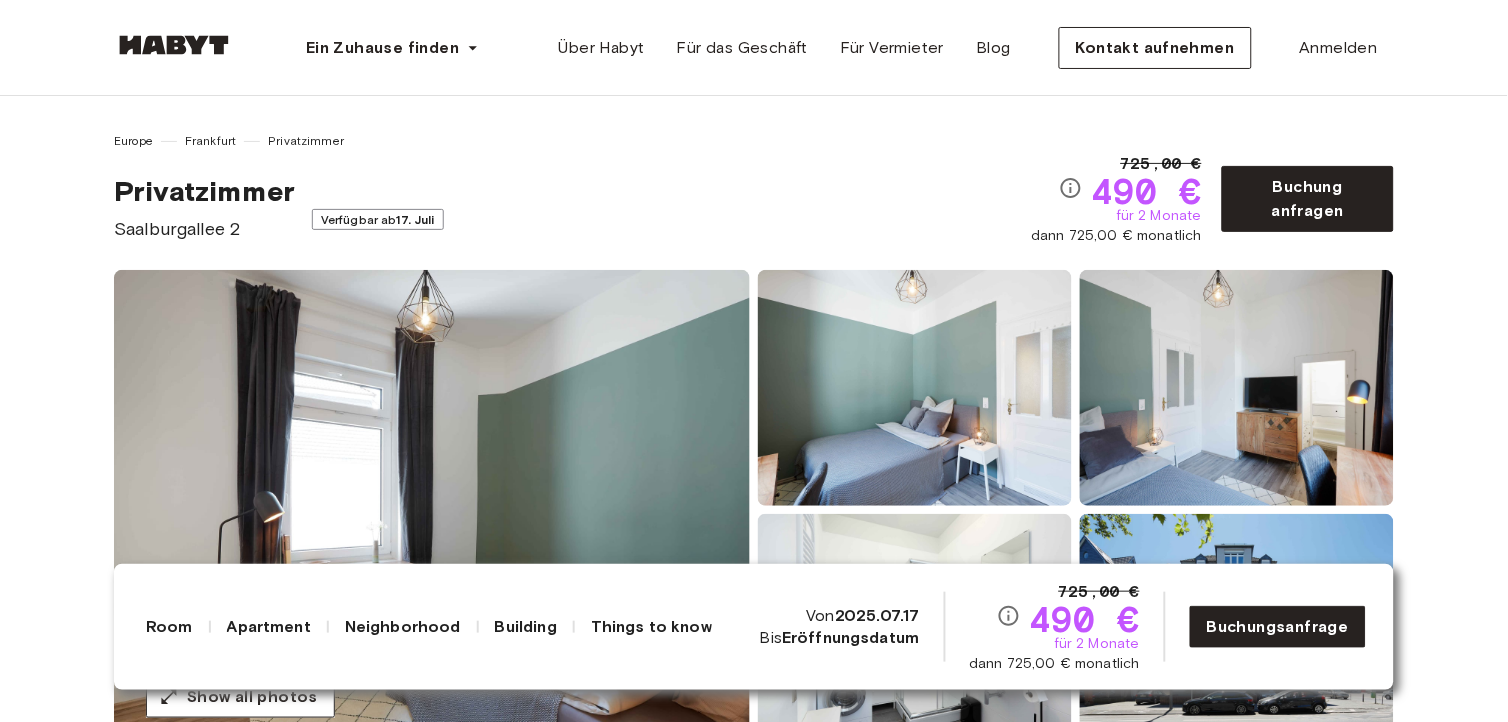 drag, startPoint x: 1507, startPoint y: 120, endPoint x: 1512, endPoint y: 235, distance: 115.10864 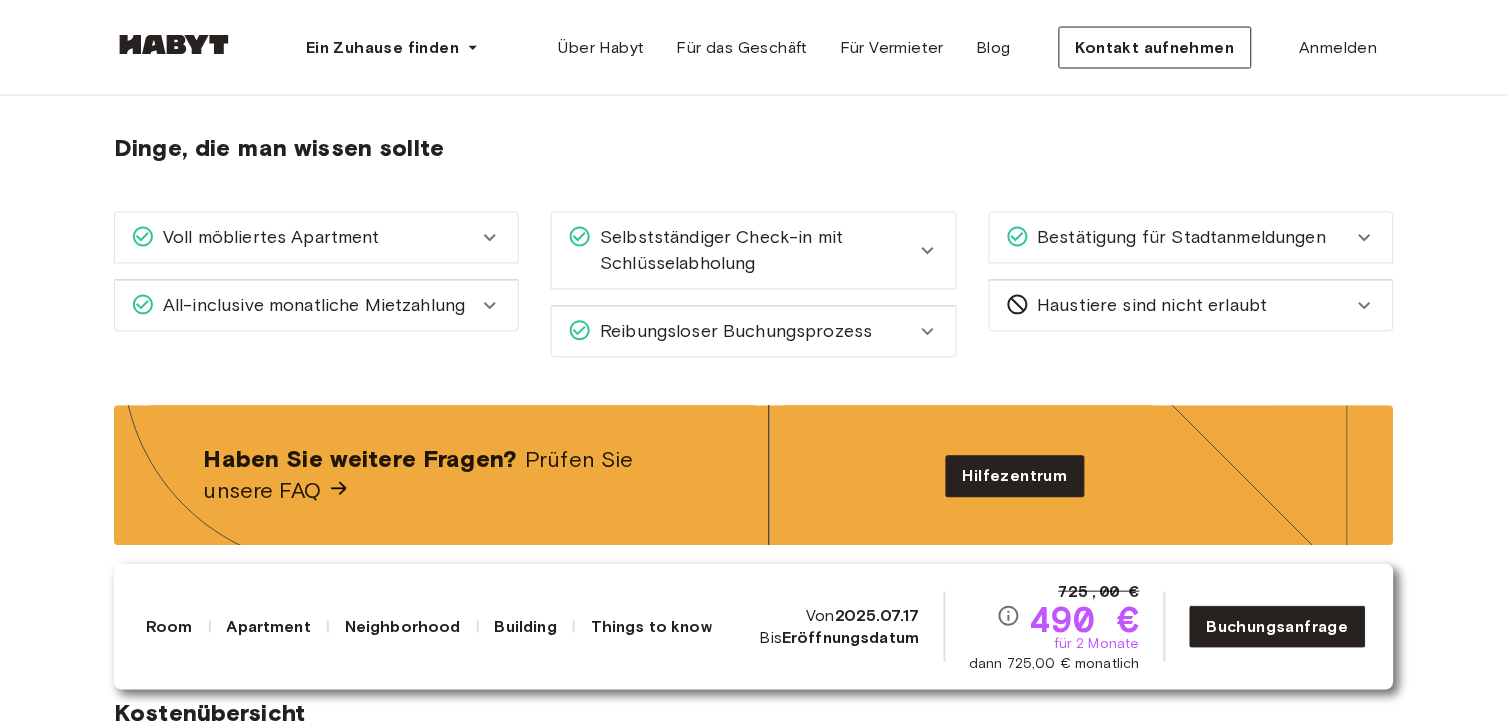 scroll, scrollTop: 2488, scrollLeft: 0, axis: vertical 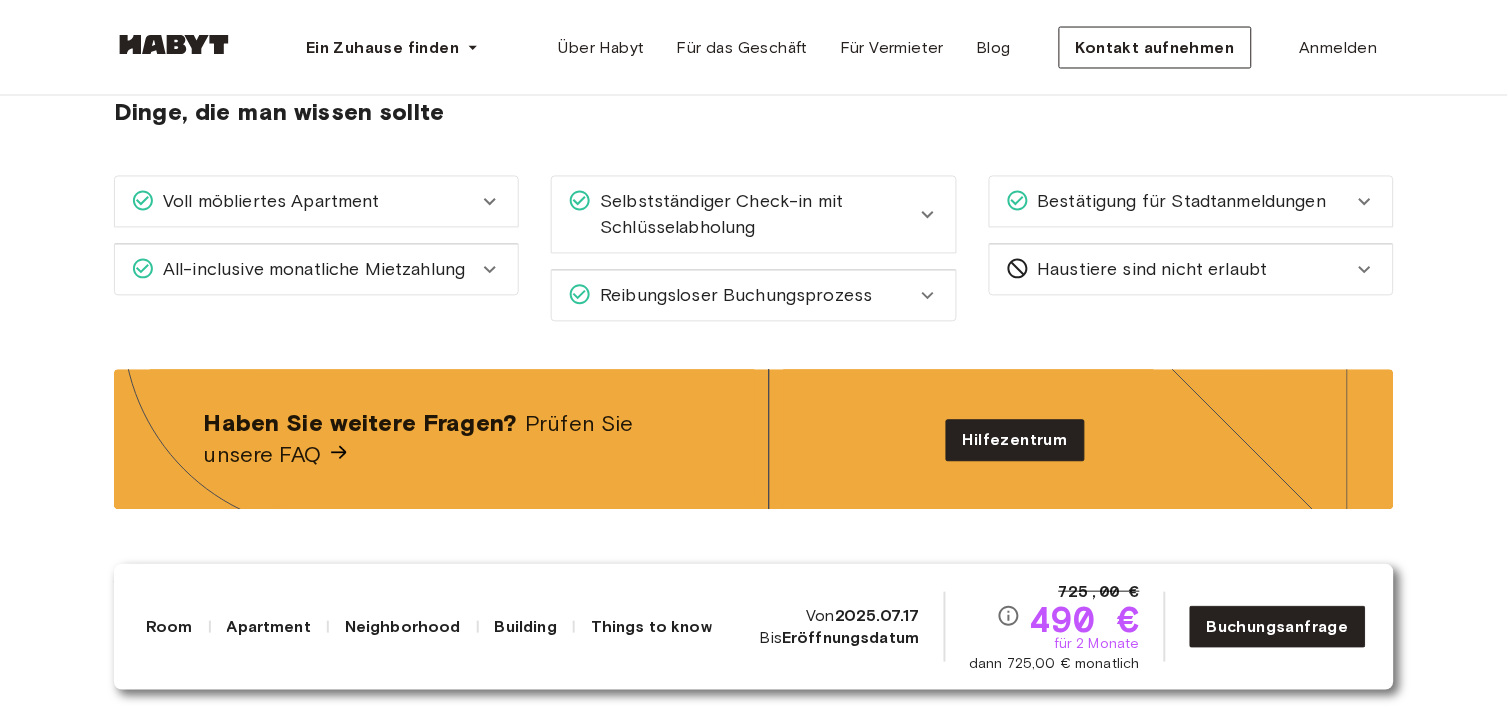 click on "Voll möbliertes Apartment Sie müssen nur Ihre Kleidung einpacken und in Ihr neues Habyt-Zuhause einziehen! Ihr Apartment und Zimmer sind voll möbliert, damit Sie vom ersten Tag an komfortabel darin leben können. Gemeinschaftlich genutzte Gegenstände wie Bügeleisen, Staubsauger, Kleiderständer und Waschmaschine* sind enthalten. Die Küche ist voll ausgestattet mit Kochutensilien, Kühlschrank, Geschirrspüler und Herd. Kochen Sie nach Herzenslust! *Einige Gebäude bieten einen gemeinschaftlichen Waschraum und andere eine Waschmaschine in der Wohnung. All-inclusive monatliche Mietzahlung Die monatliche Mietzahlung beinhaltet alle Rechnungen, Internetkosten, eine voll möblierte Wohnung, Wartung, Zugang zu Ihren digitalen Habyt-Konten (Habyt-Mitgliederportal) zur Verwaltung all Ihrer Zahlungen und Anfragen, unser Support-Team und vieles mehr! Schauen Sie sich die Ausnahmen  hier  an." at bounding box center [300, 237] 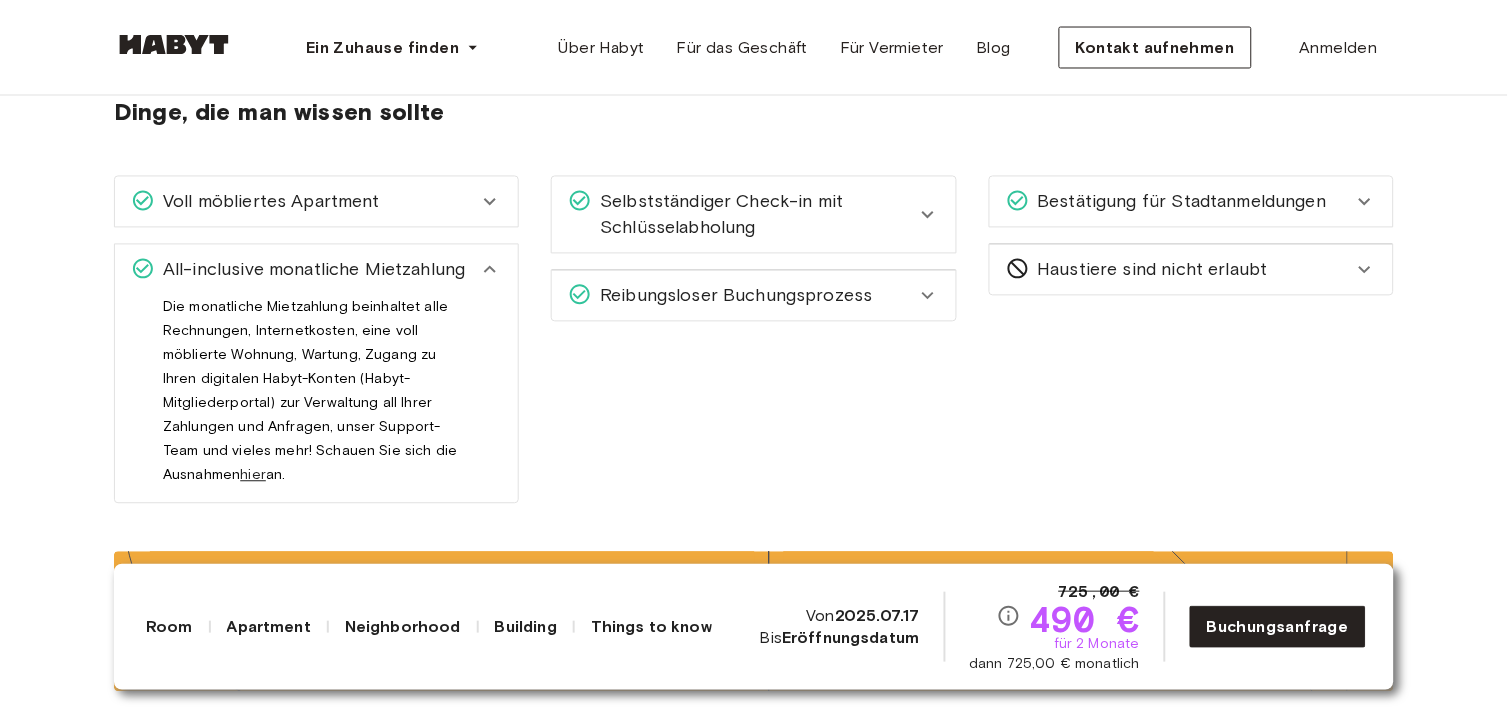 drag, startPoint x: 332, startPoint y: 461, endPoint x: 326, endPoint y: 445, distance: 17.088007 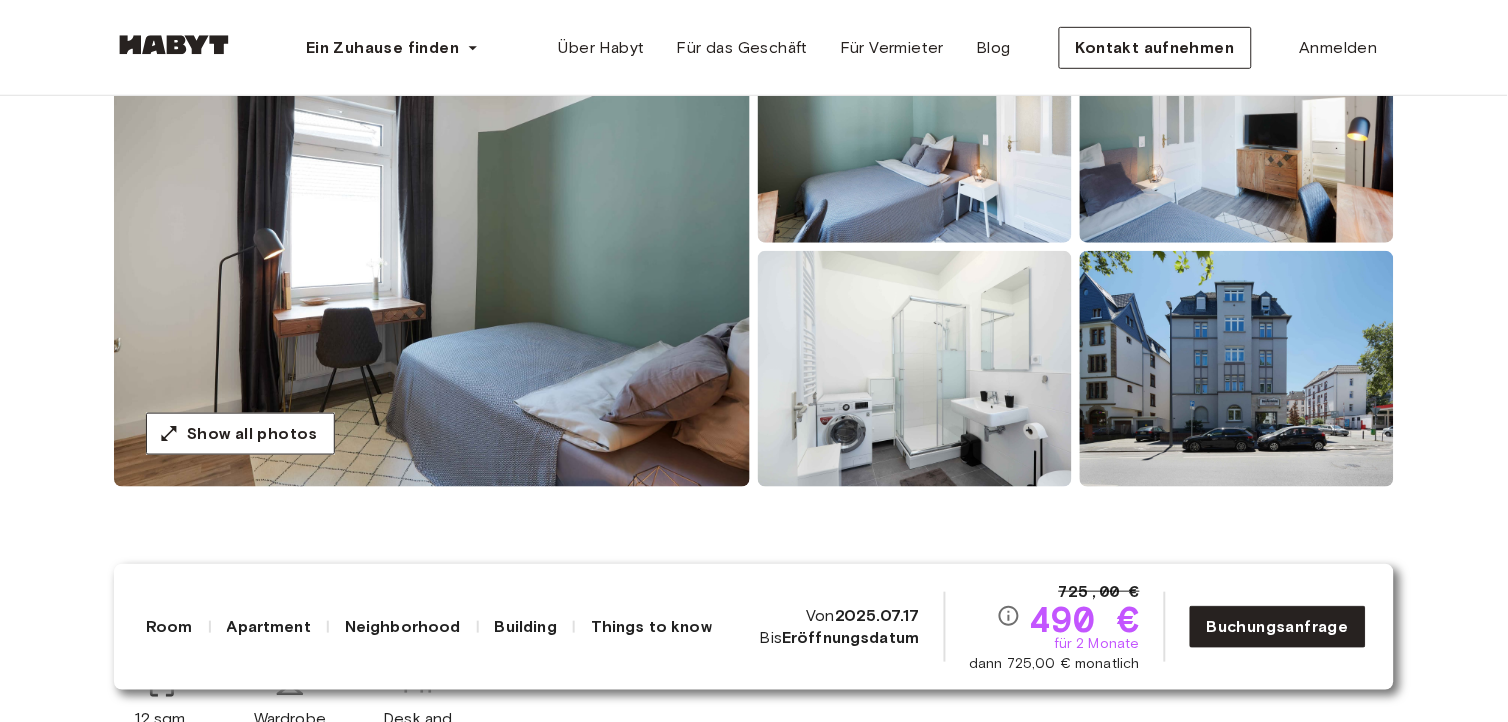 scroll, scrollTop: 266, scrollLeft: 0, axis: vertical 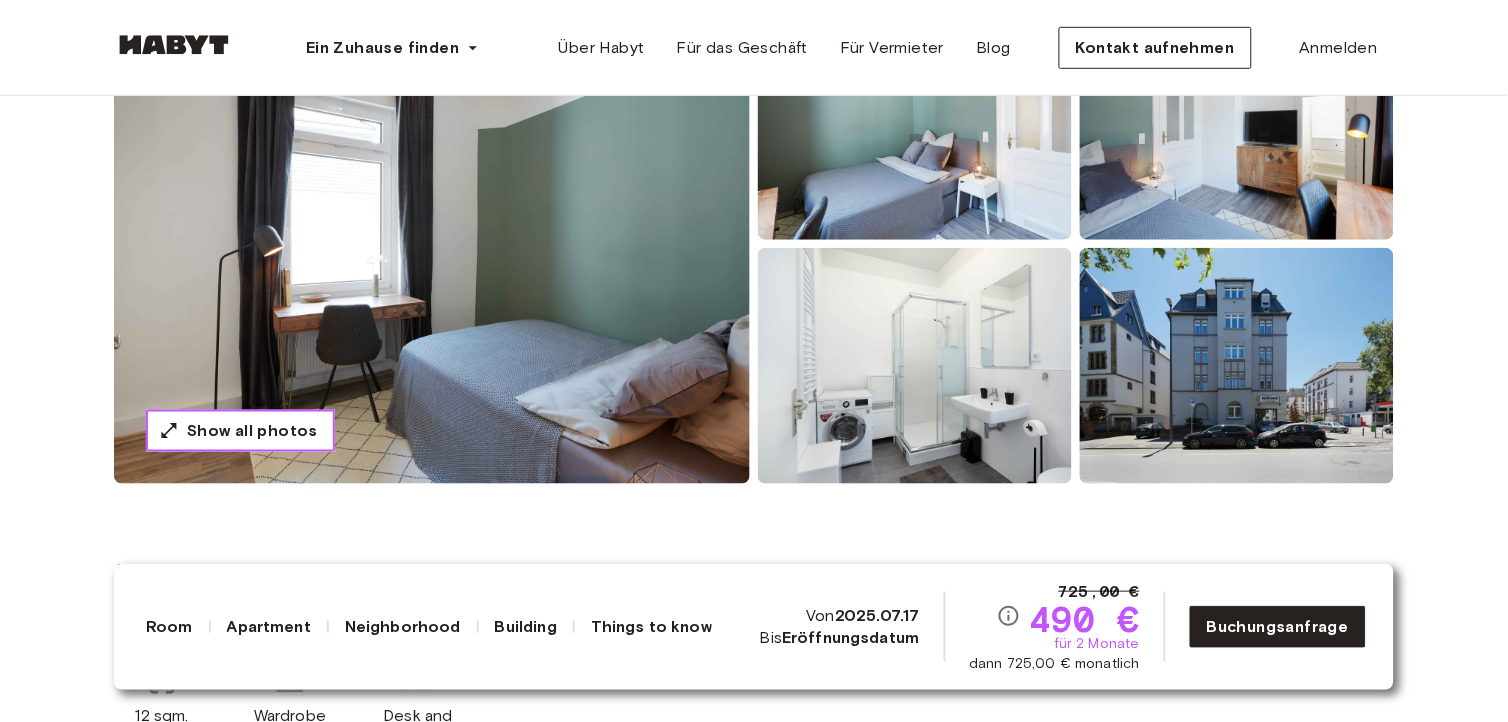 click on "Show all photos" at bounding box center (252, 431) 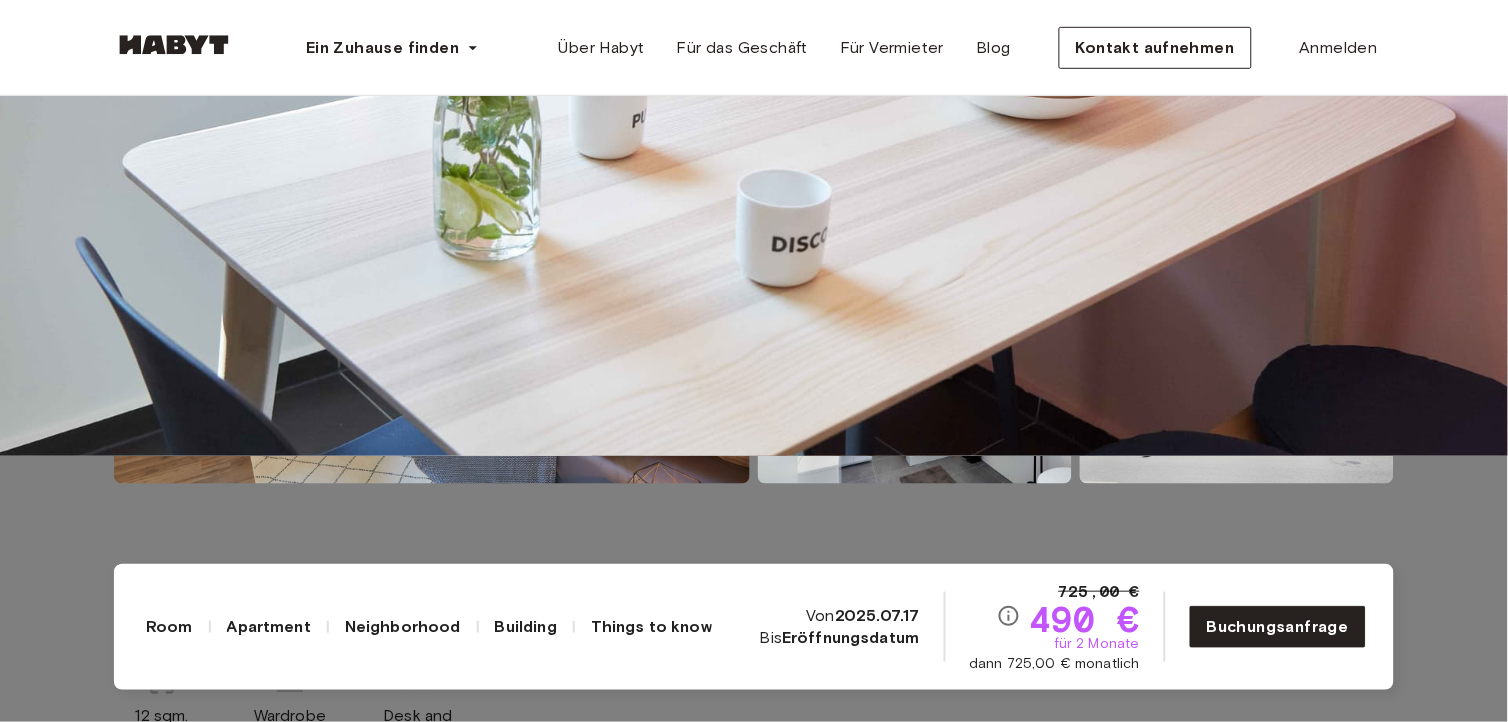 click at bounding box center [754, 95] 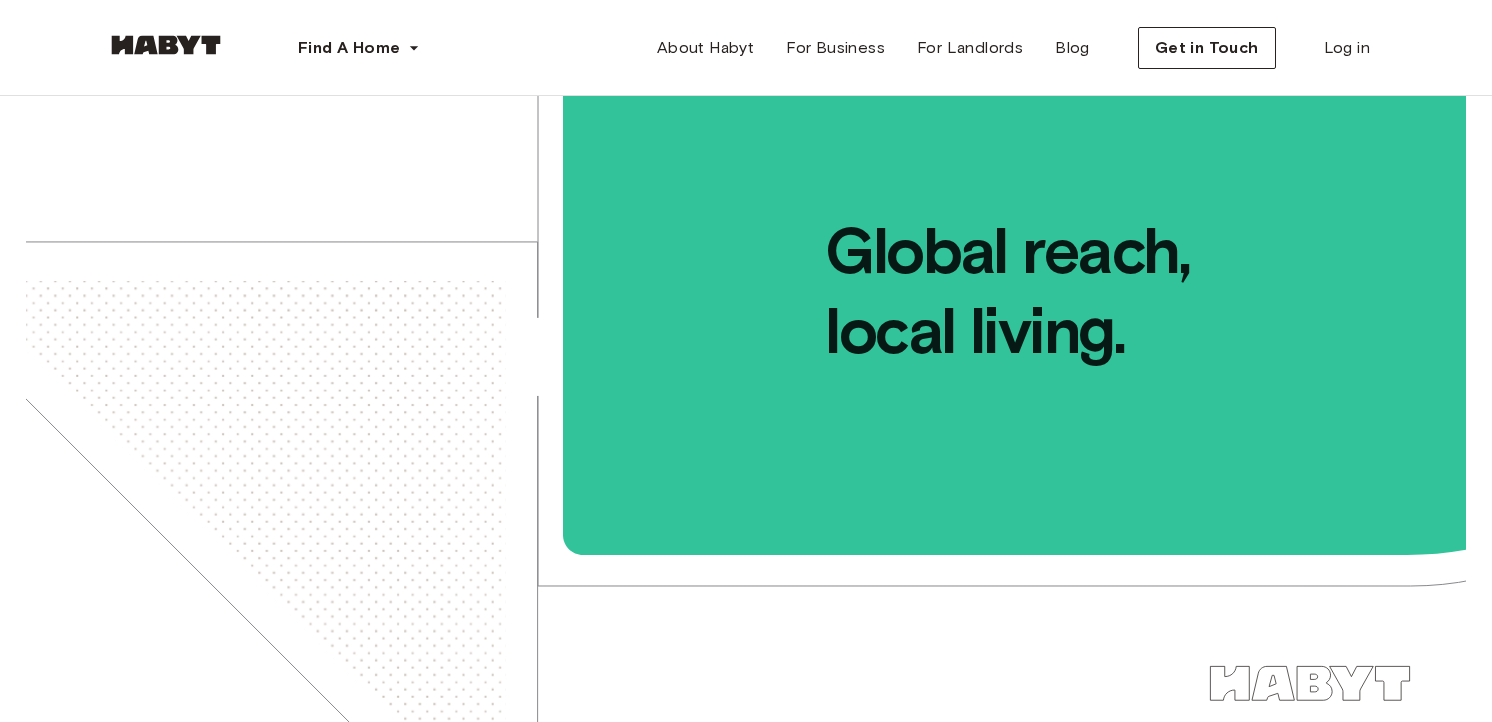 scroll, scrollTop: 0, scrollLeft: 0, axis: both 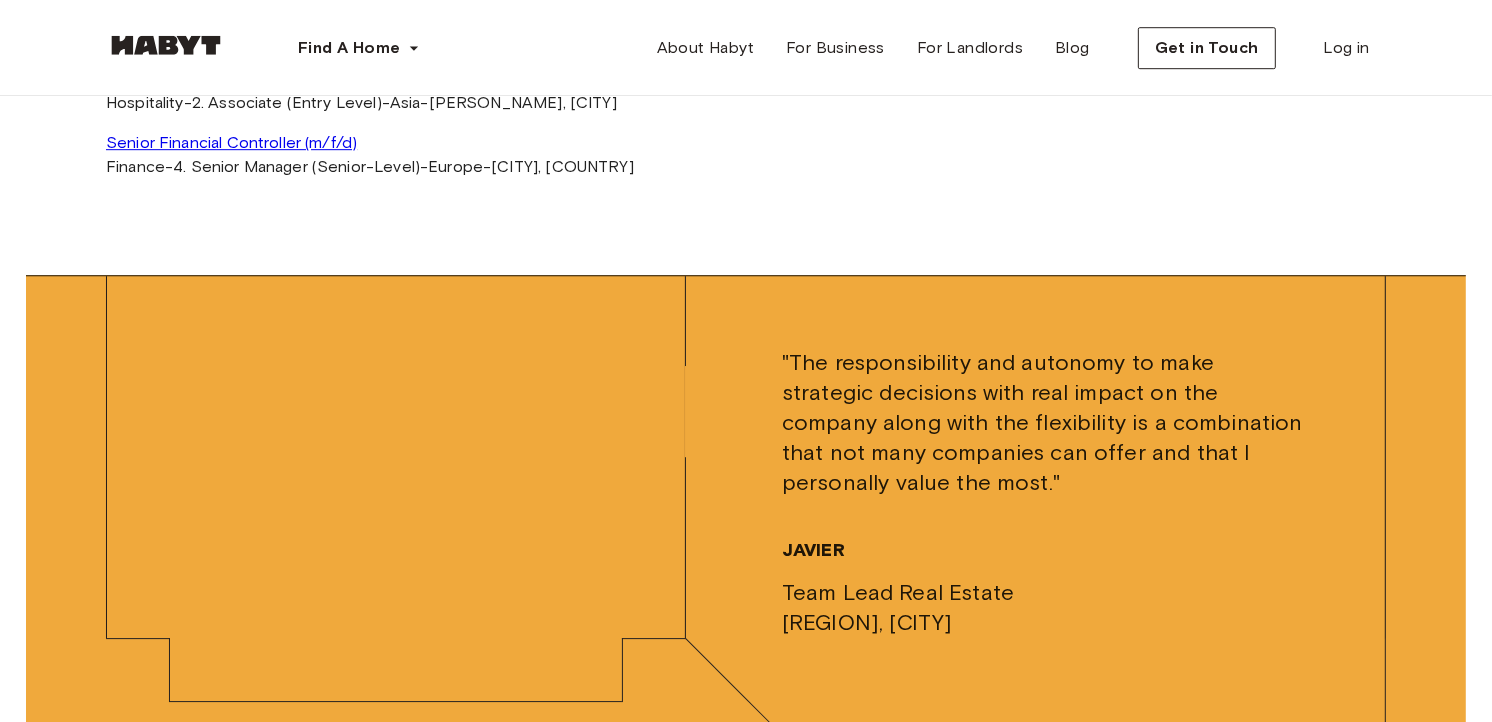 click at bounding box center [166, 48] 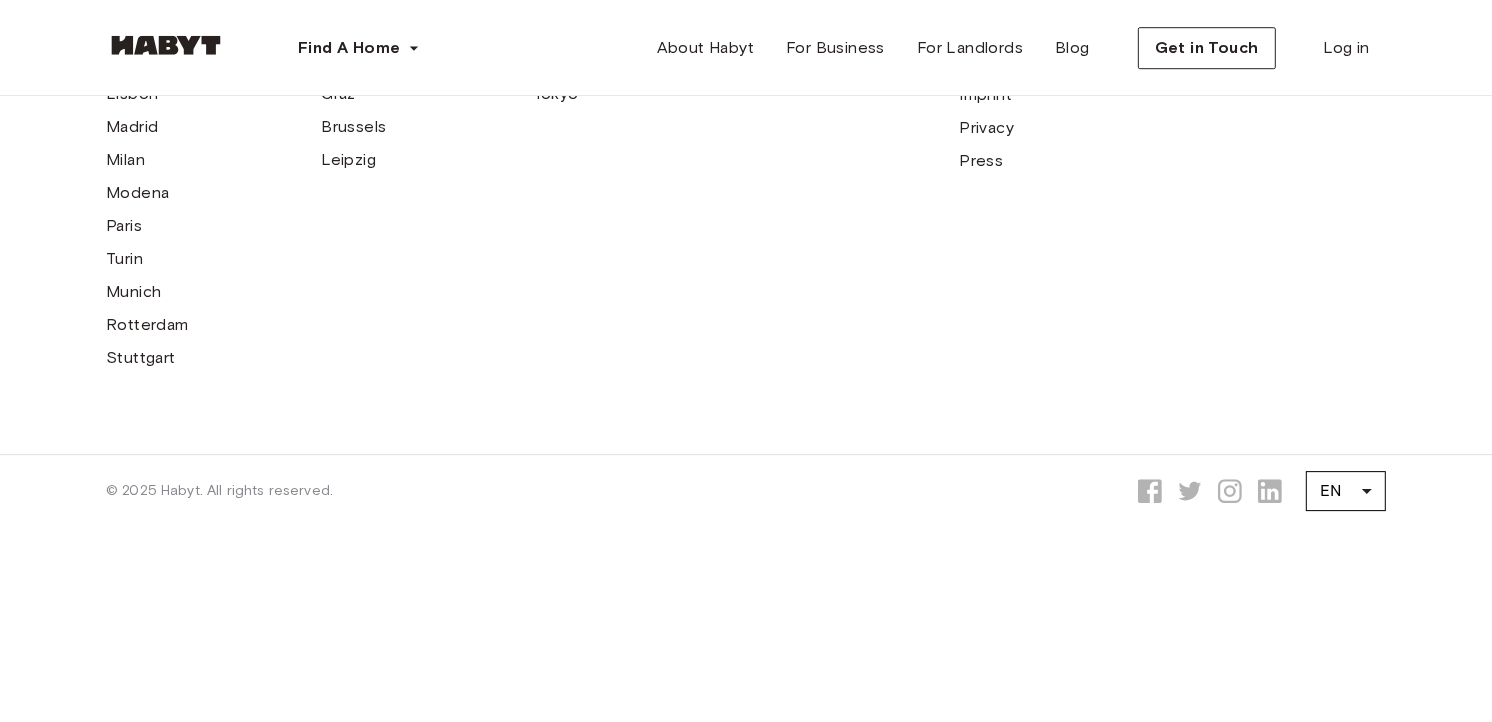 scroll, scrollTop: 0, scrollLeft: 0, axis: both 